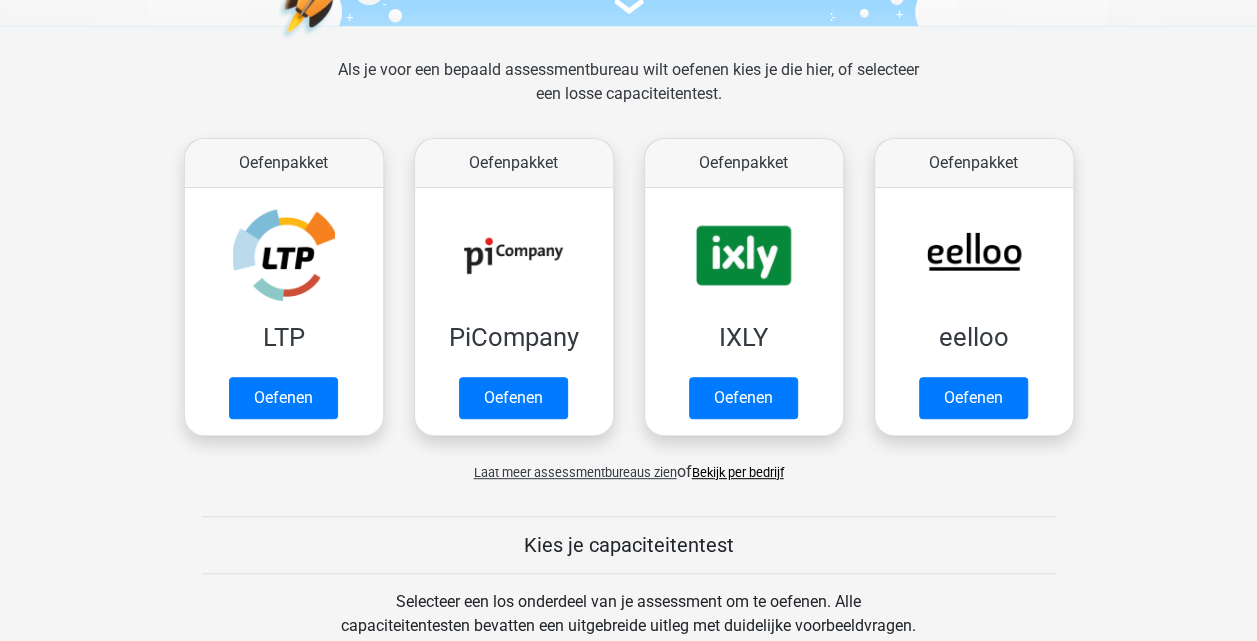 scroll, scrollTop: 300, scrollLeft: 0, axis: vertical 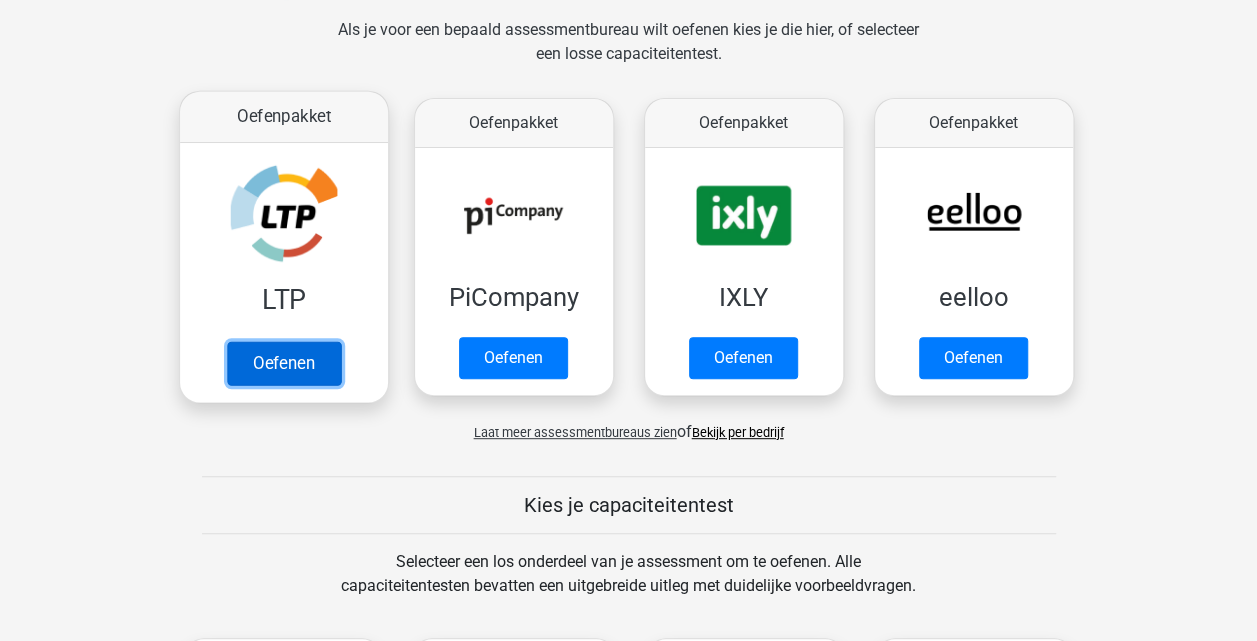 click on "Oefenen" at bounding box center [283, 363] 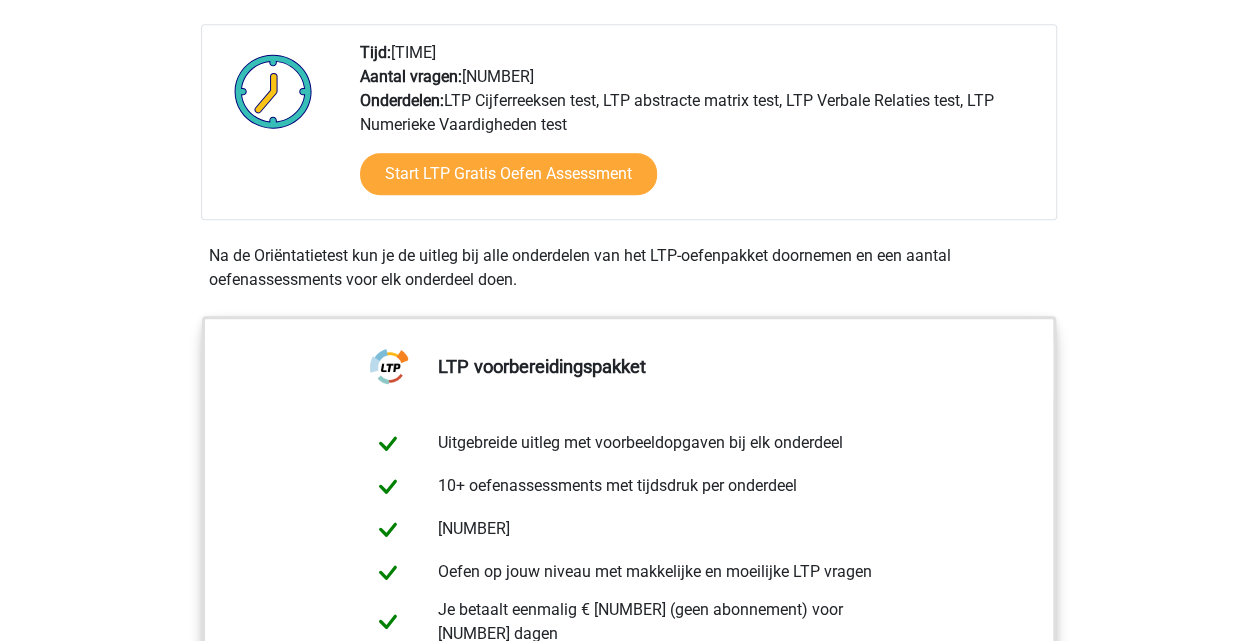 scroll, scrollTop: 400, scrollLeft: 0, axis: vertical 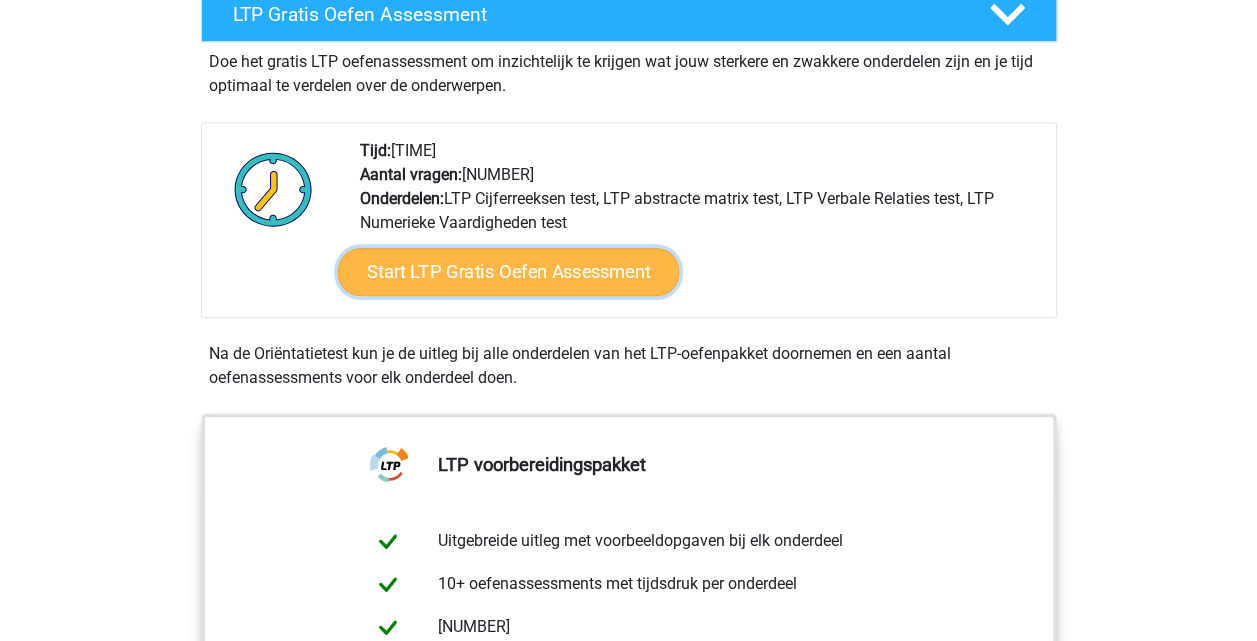 click on "Start LTP Gratis Oefen Assessment" at bounding box center [508, 272] 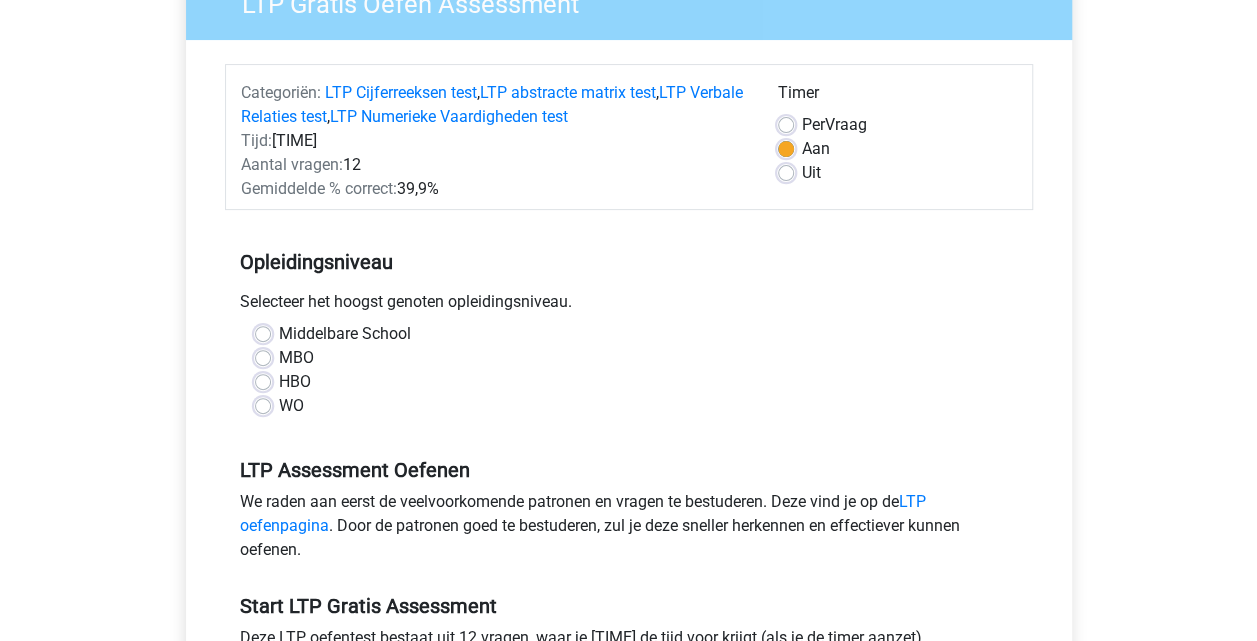 scroll, scrollTop: 200, scrollLeft: 0, axis: vertical 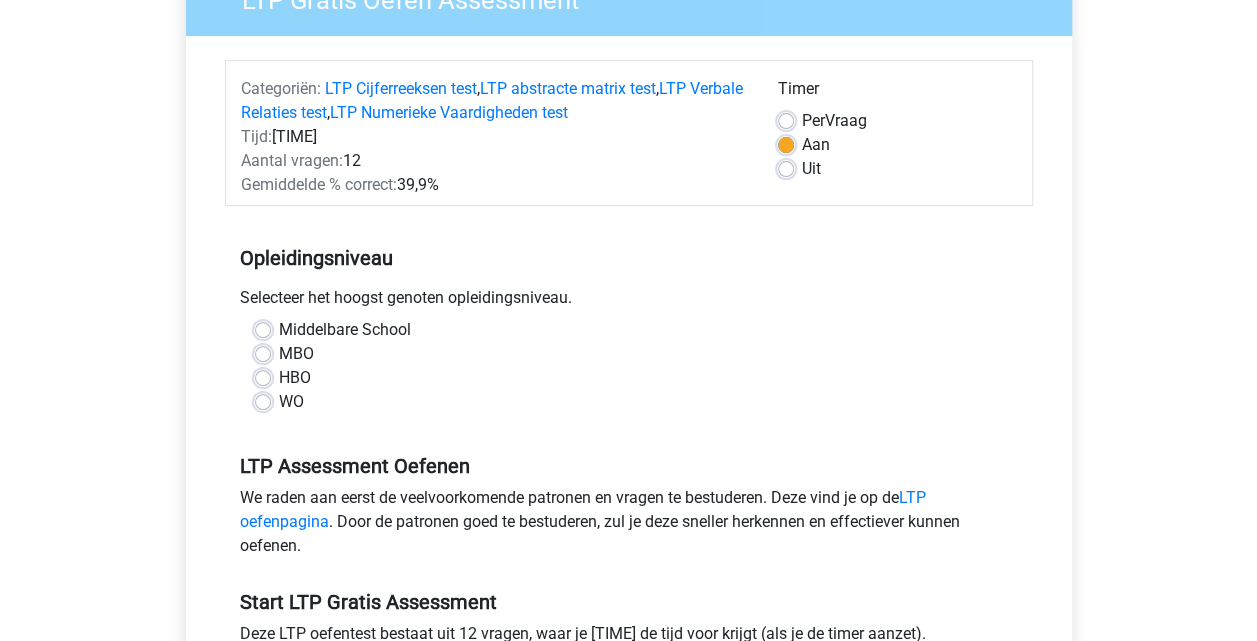 click on "MBO" at bounding box center (296, 354) 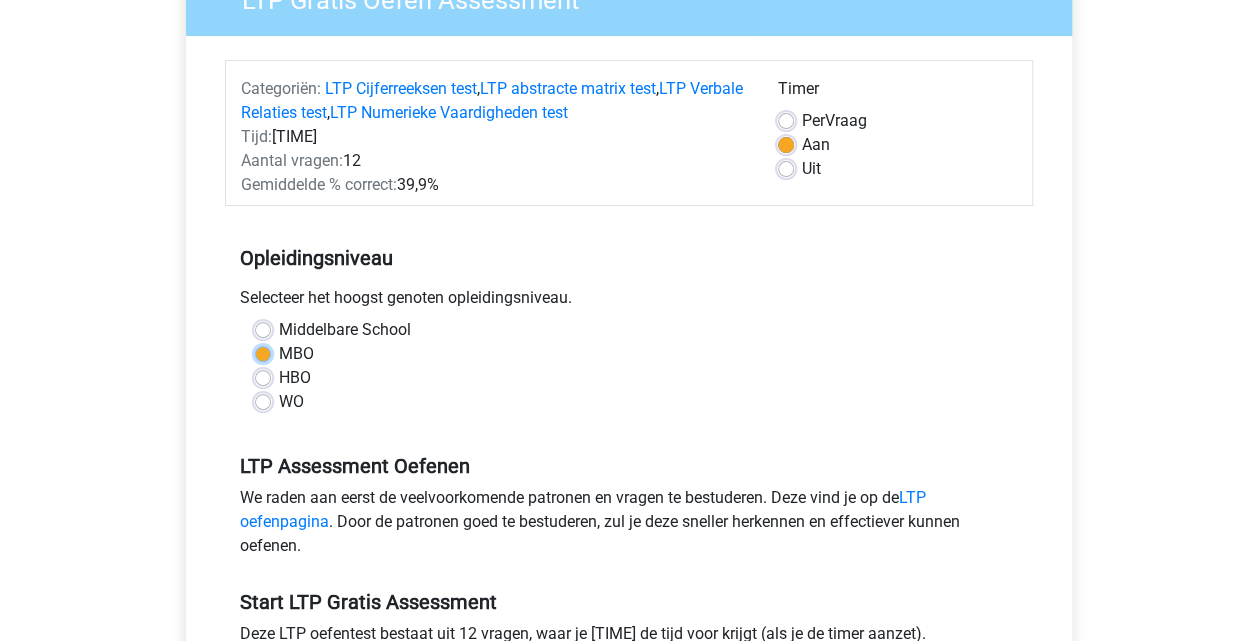 click on "MBO" at bounding box center (263, 352) 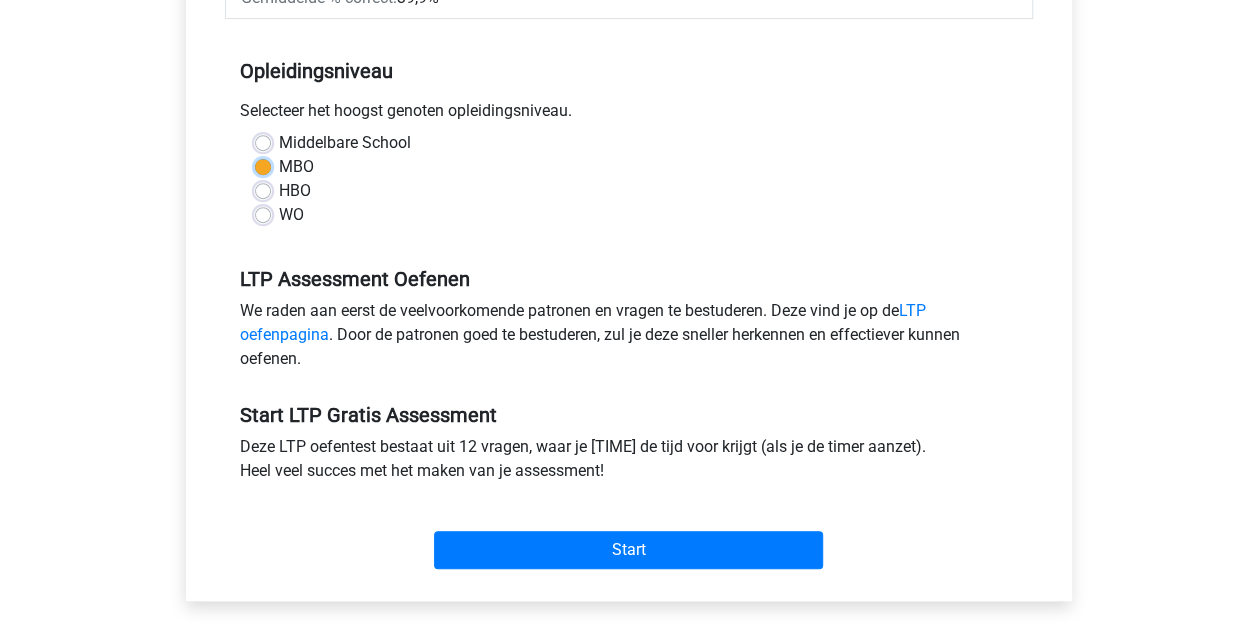 scroll, scrollTop: 400, scrollLeft: 0, axis: vertical 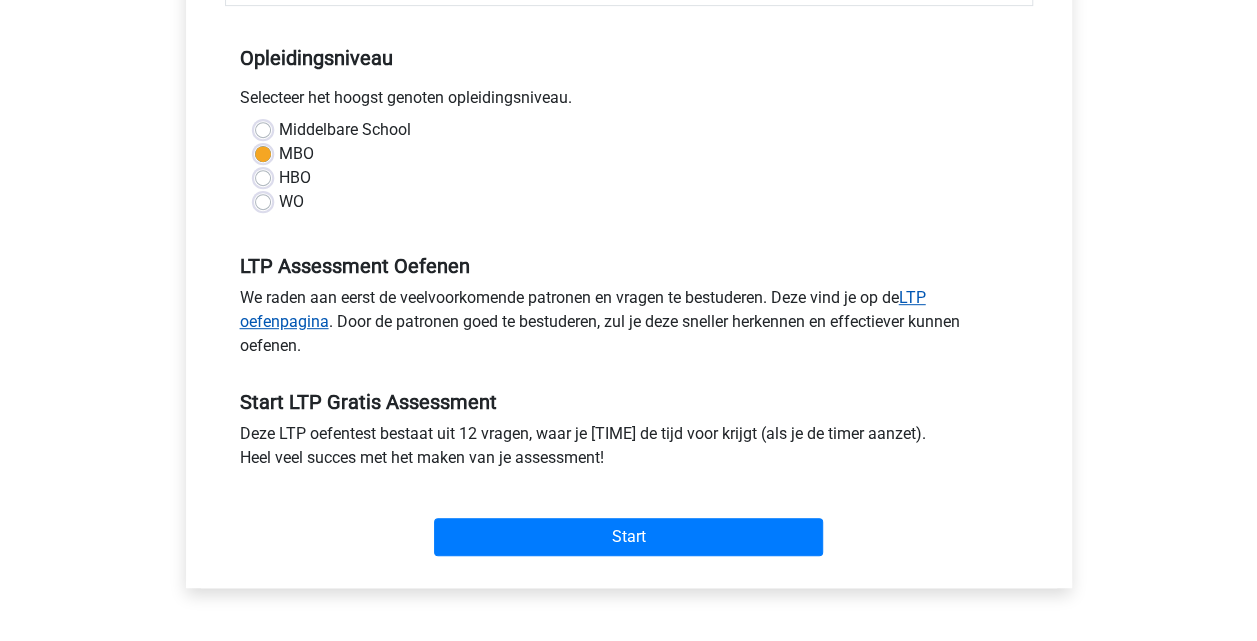 click on "LTP
oefenpagina" at bounding box center (583, 309) 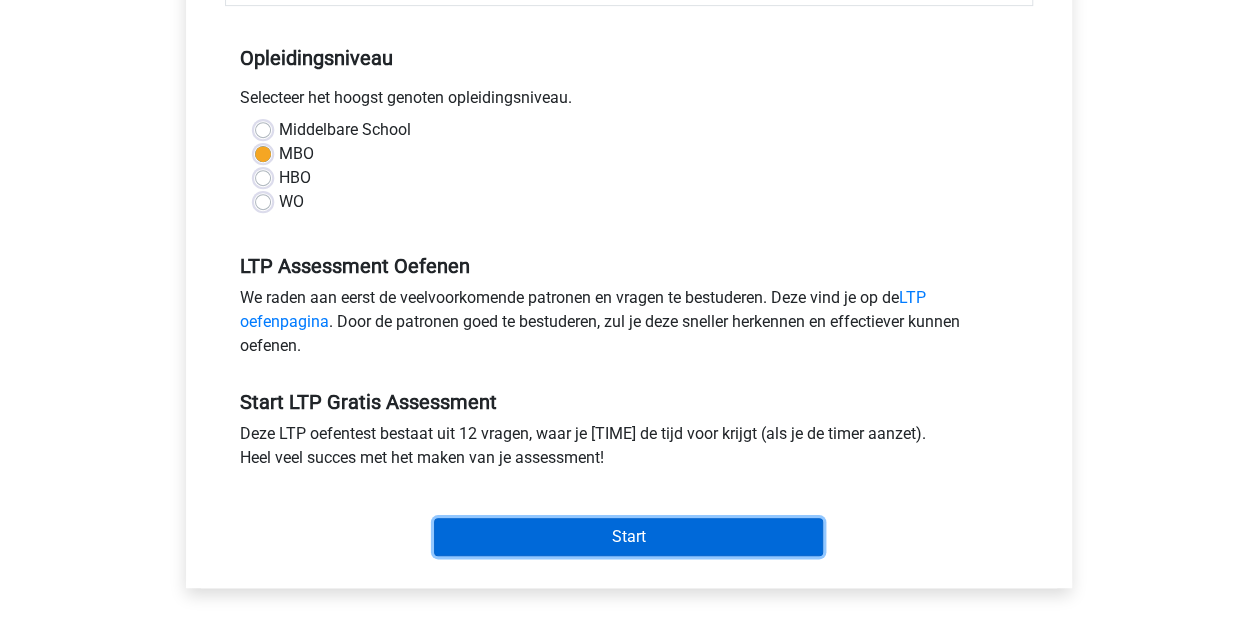 click on "Start" at bounding box center [628, 537] 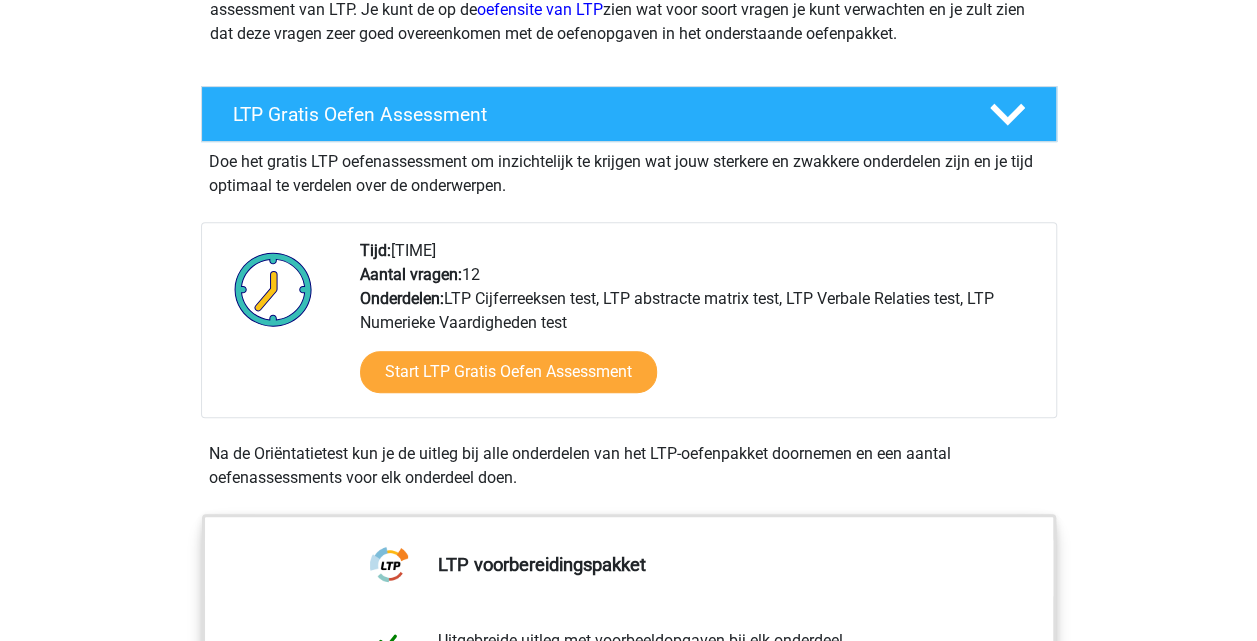 scroll, scrollTop: 300, scrollLeft: 0, axis: vertical 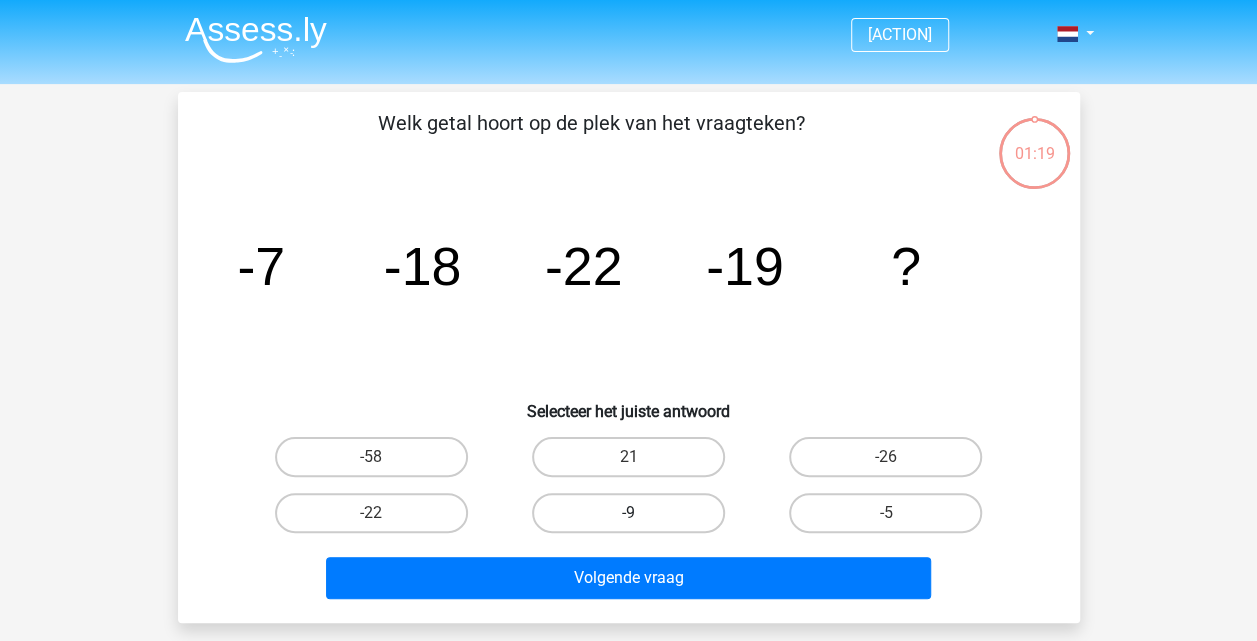 click on "-9" at bounding box center (628, 513) 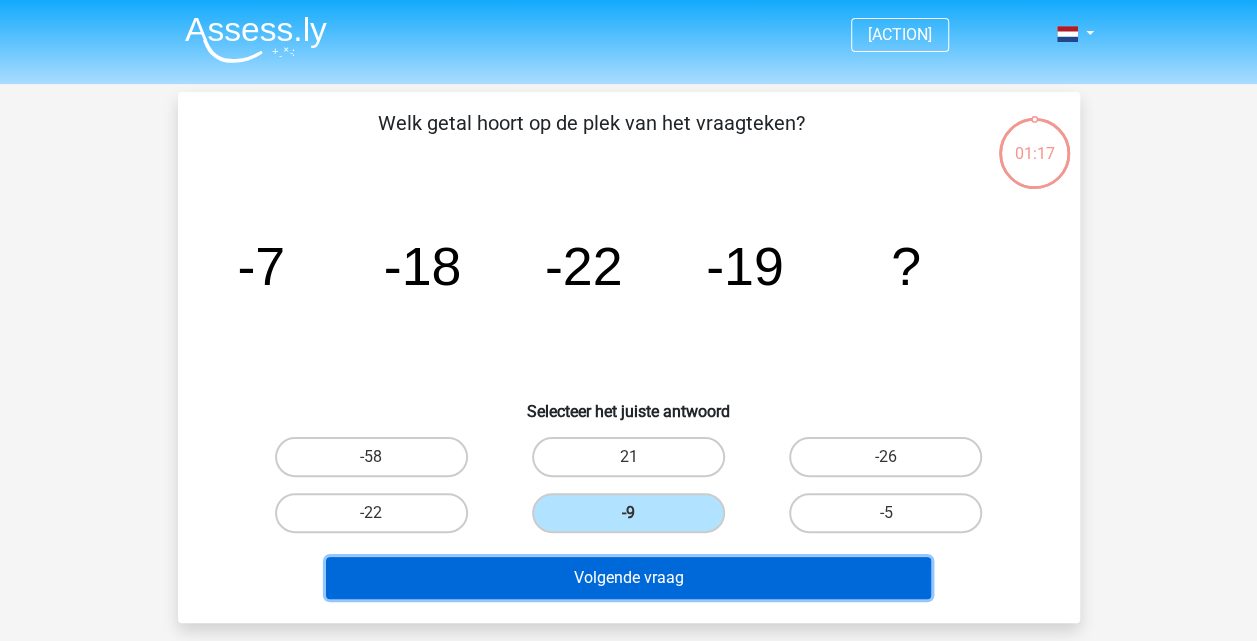 click on "Volgende vraag" at bounding box center (628, 578) 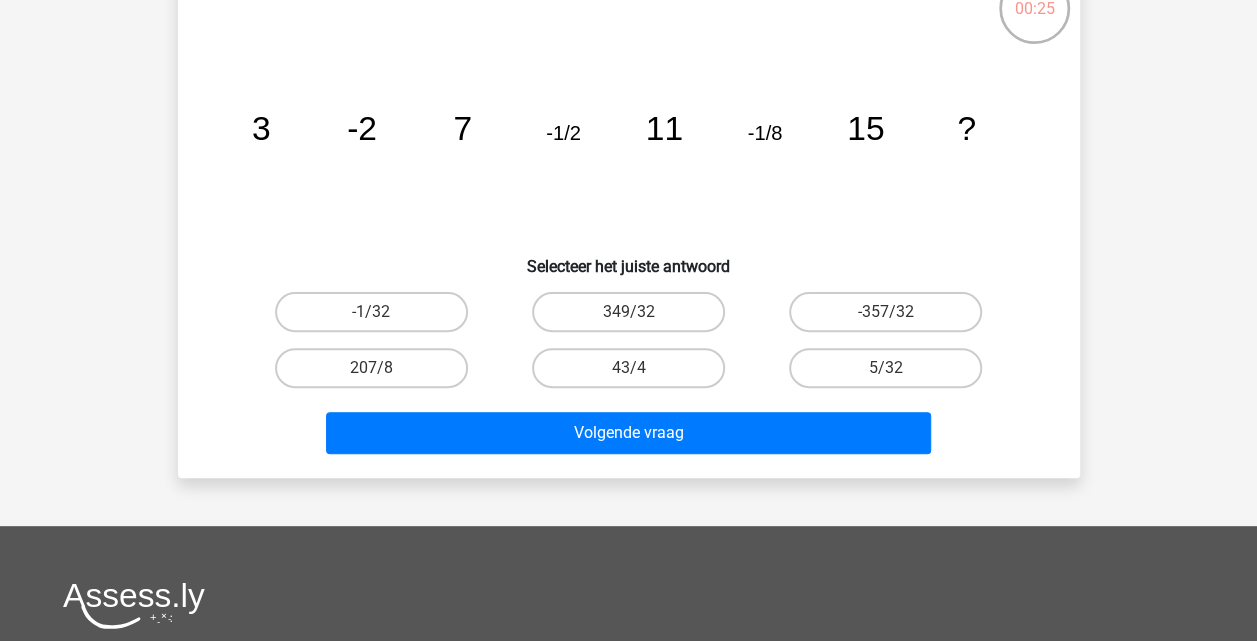 scroll, scrollTop: 100, scrollLeft: 0, axis: vertical 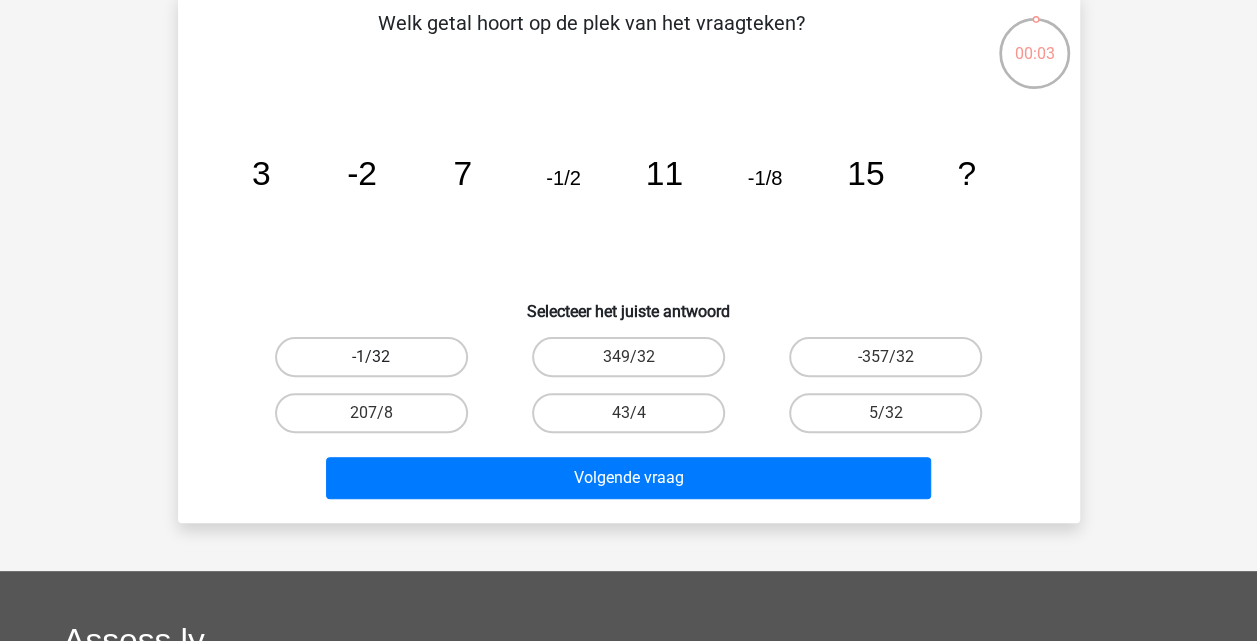 click on "-1/32" at bounding box center (371, 357) 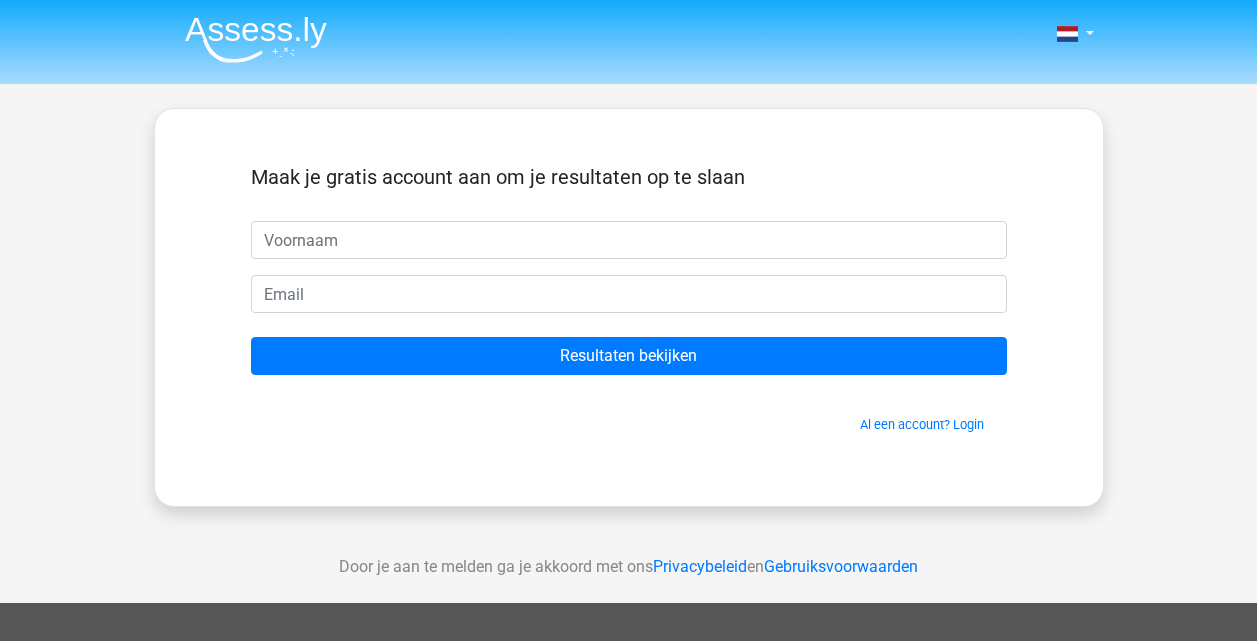 scroll, scrollTop: 0, scrollLeft: 0, axis: both 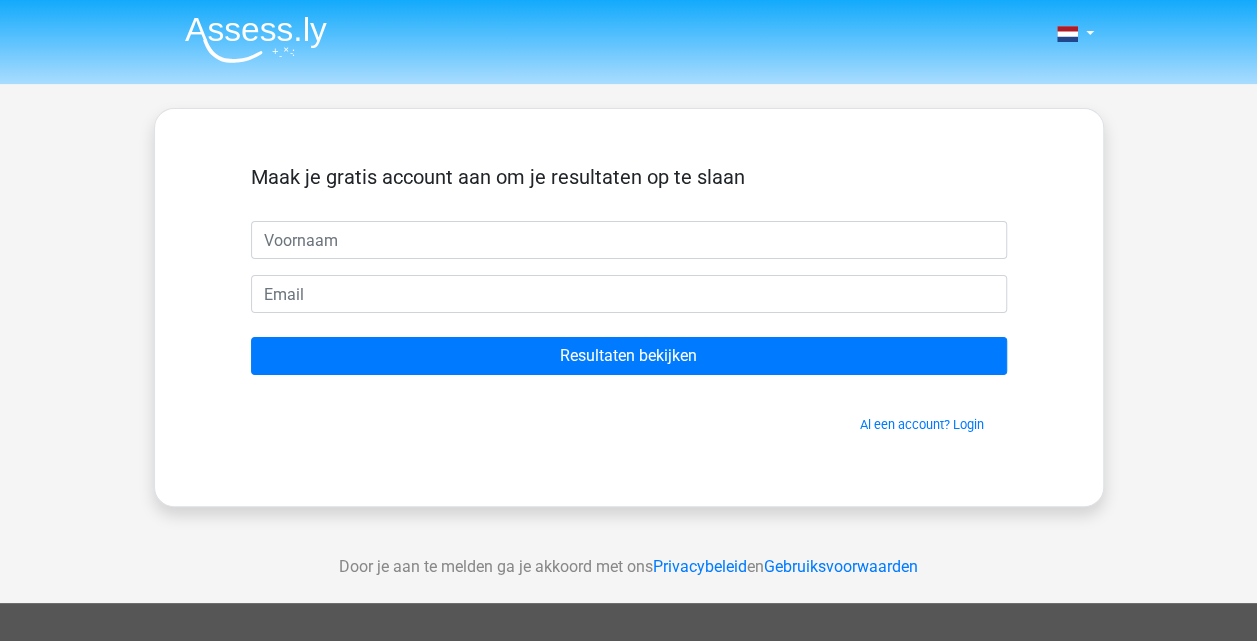click at bounding box center (629, 240) 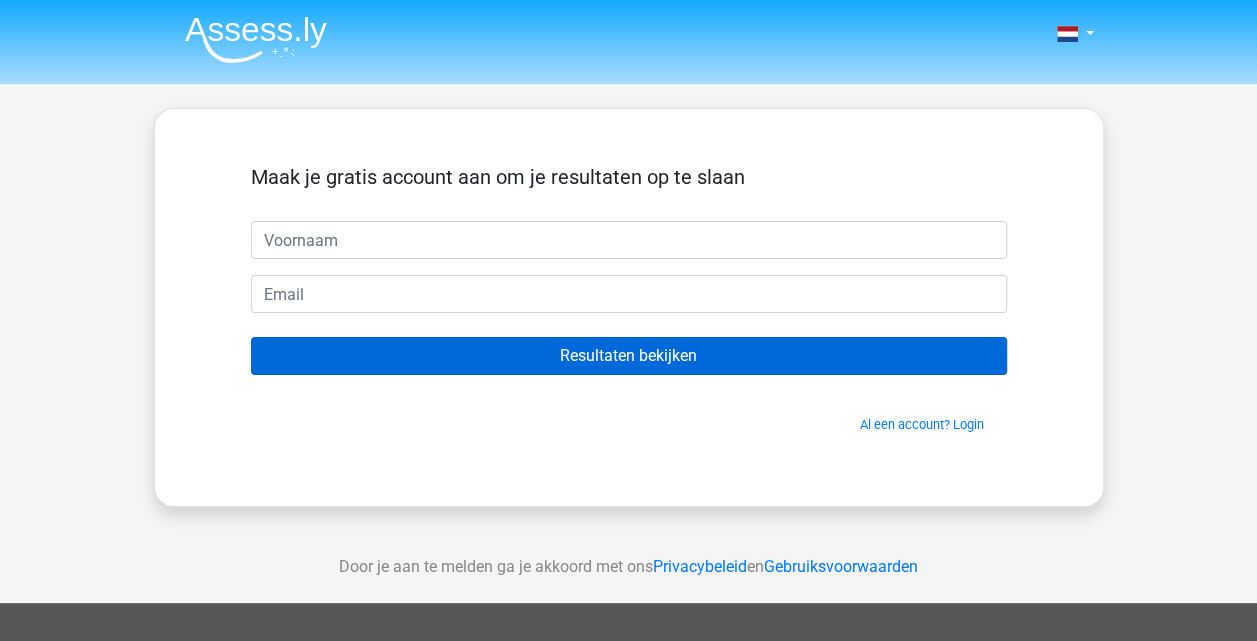 type on "Melano" 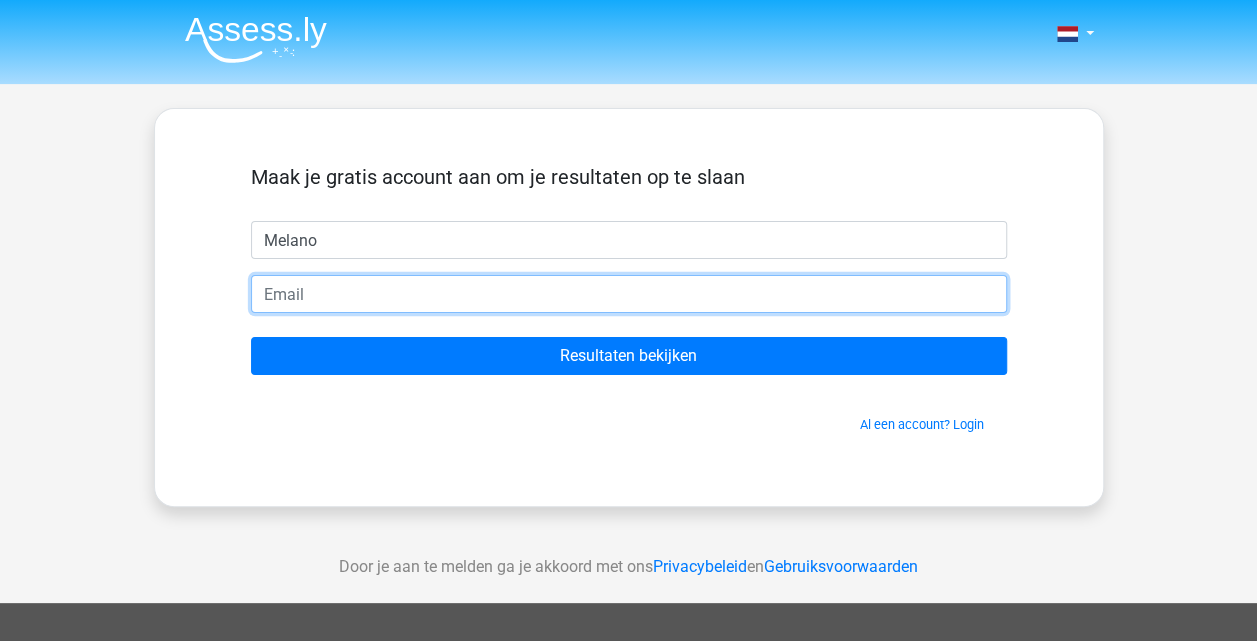 click at bounding box center (629, 294) 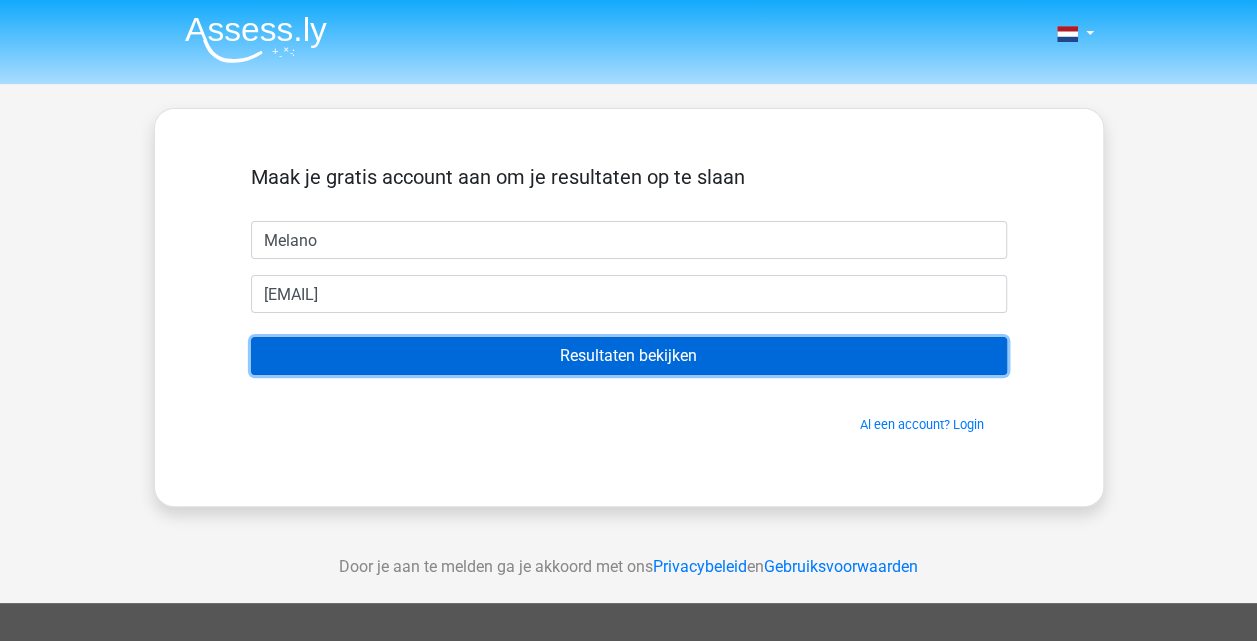click on "Resultaten bekijken" at bounding box center [629, 356] 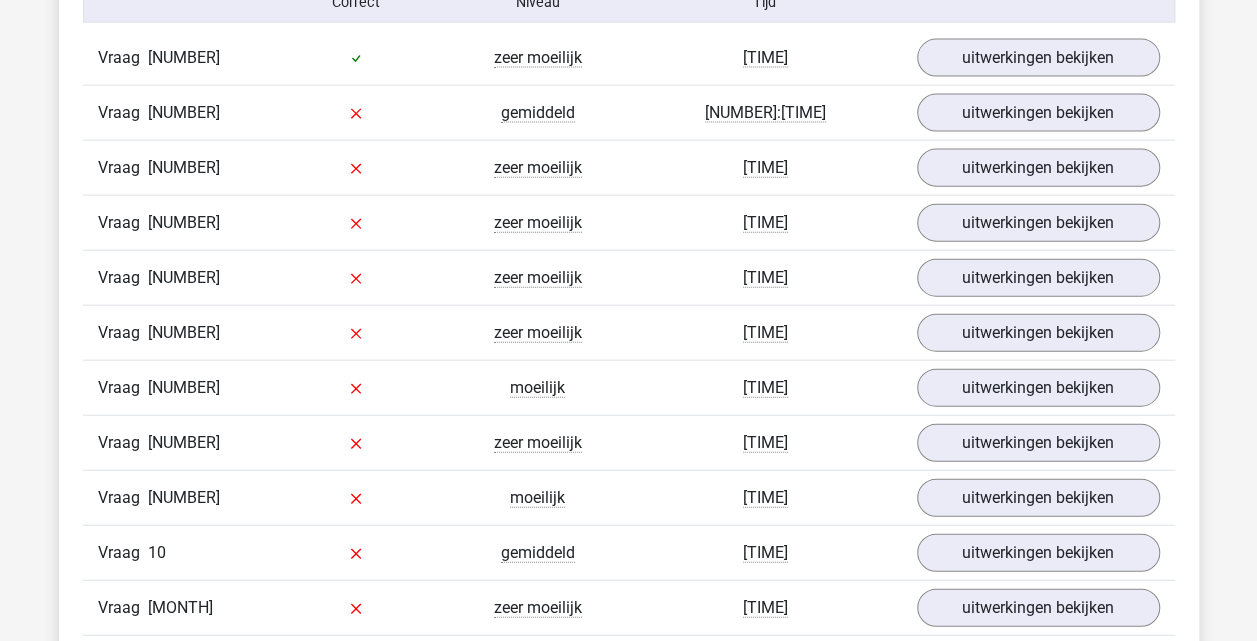 scroll, scrollTop: 2100, scrollLeft: 0, axis: vertical 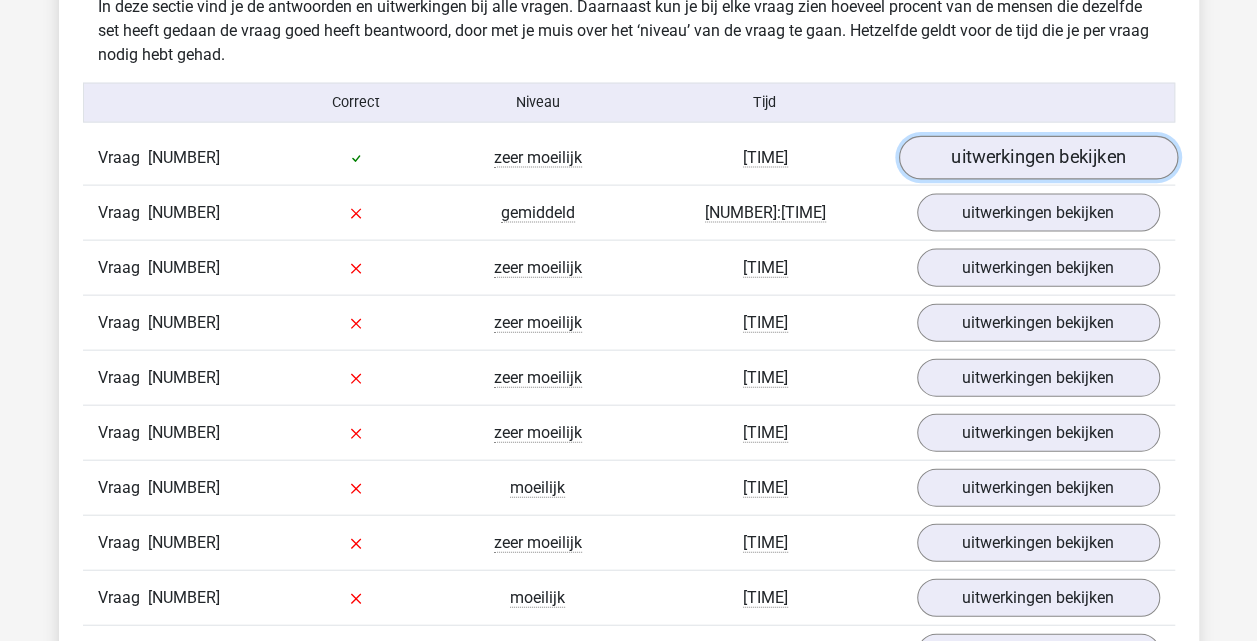 click on "uitwerkingen bekijken" at bounding box center (1037, 158) 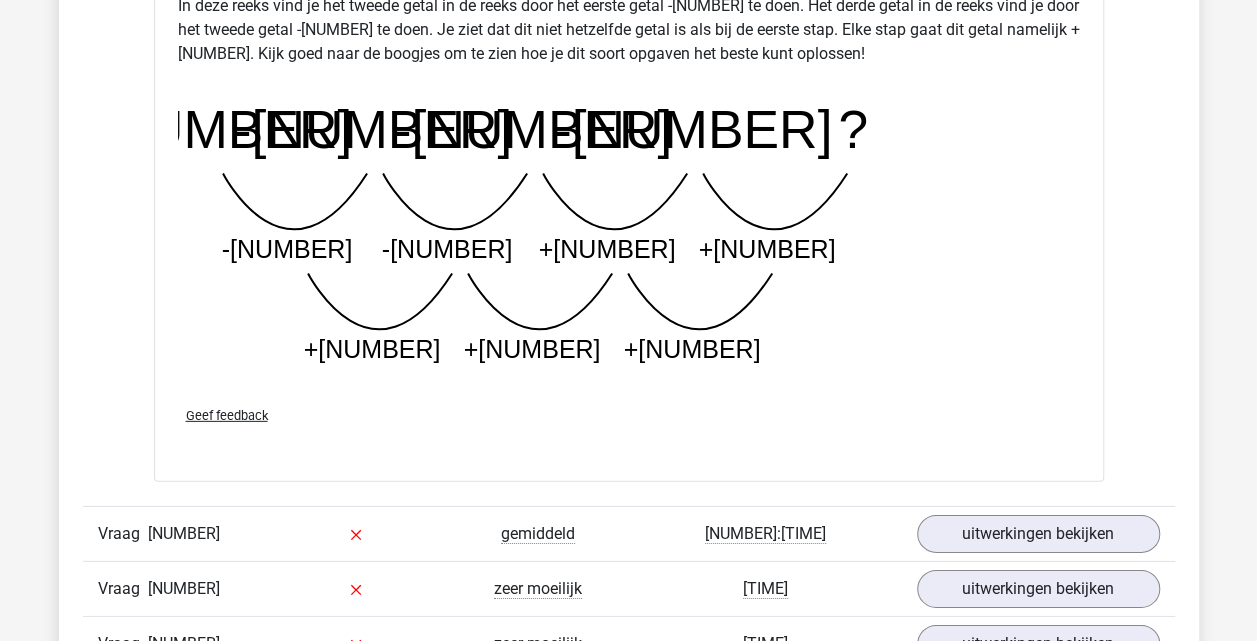scroll, scrollTop: 2900, scrollLeft: 0, axis: vertical 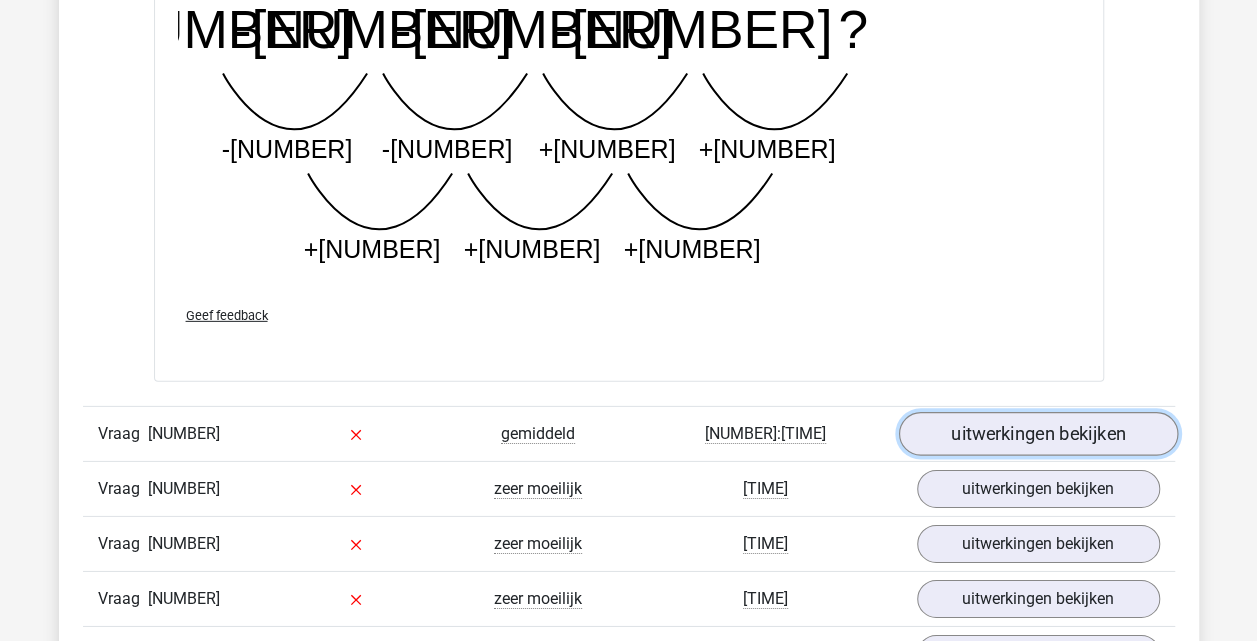 click on "uitwerkingen bekijken" at bounding box center [1037, 435] 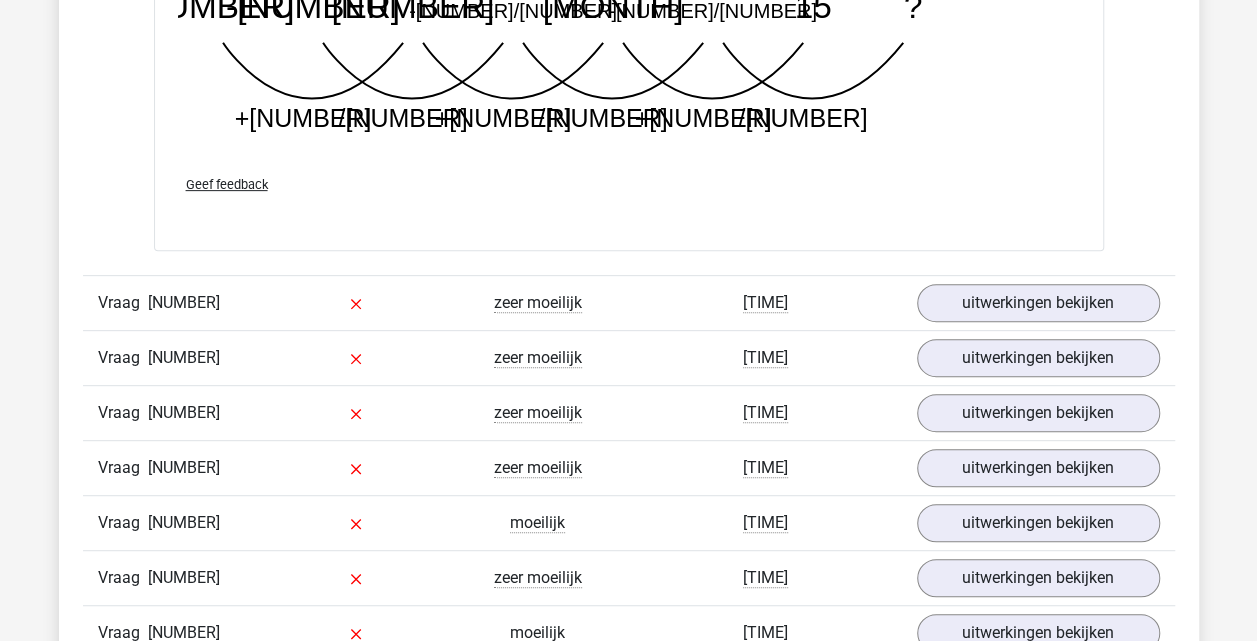 scroll, scrollTop: 4100, scrollLeft: 0, axis: vertical 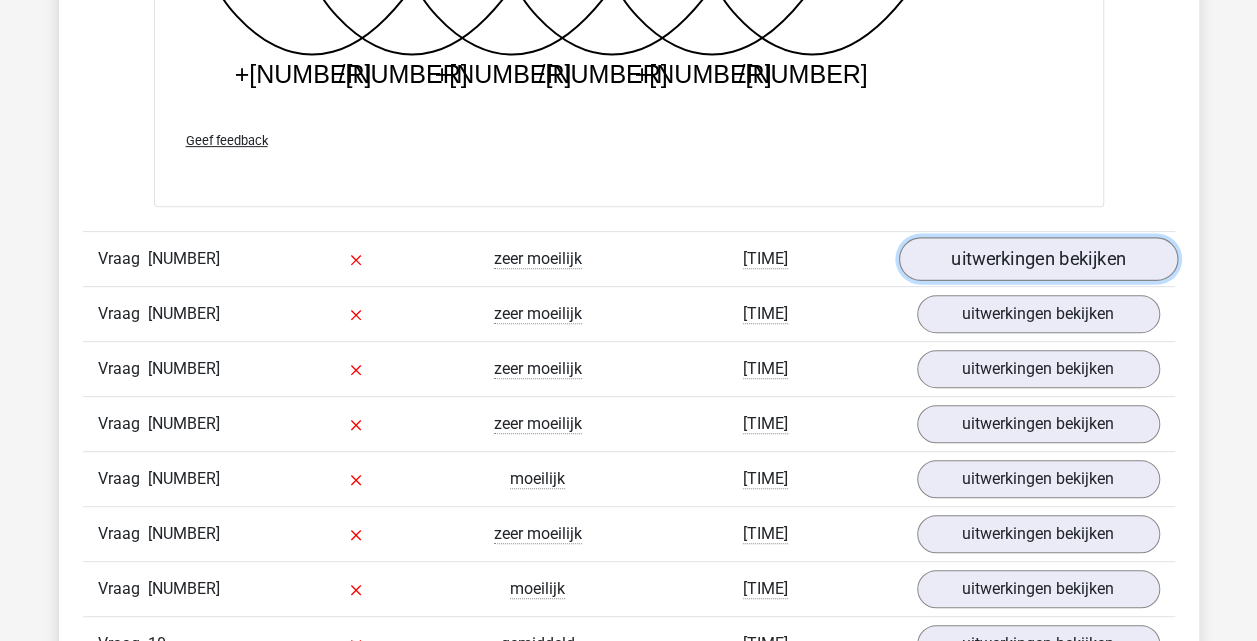 click on "uitwerkingen bekijken" at bounding box center [1037, 259] 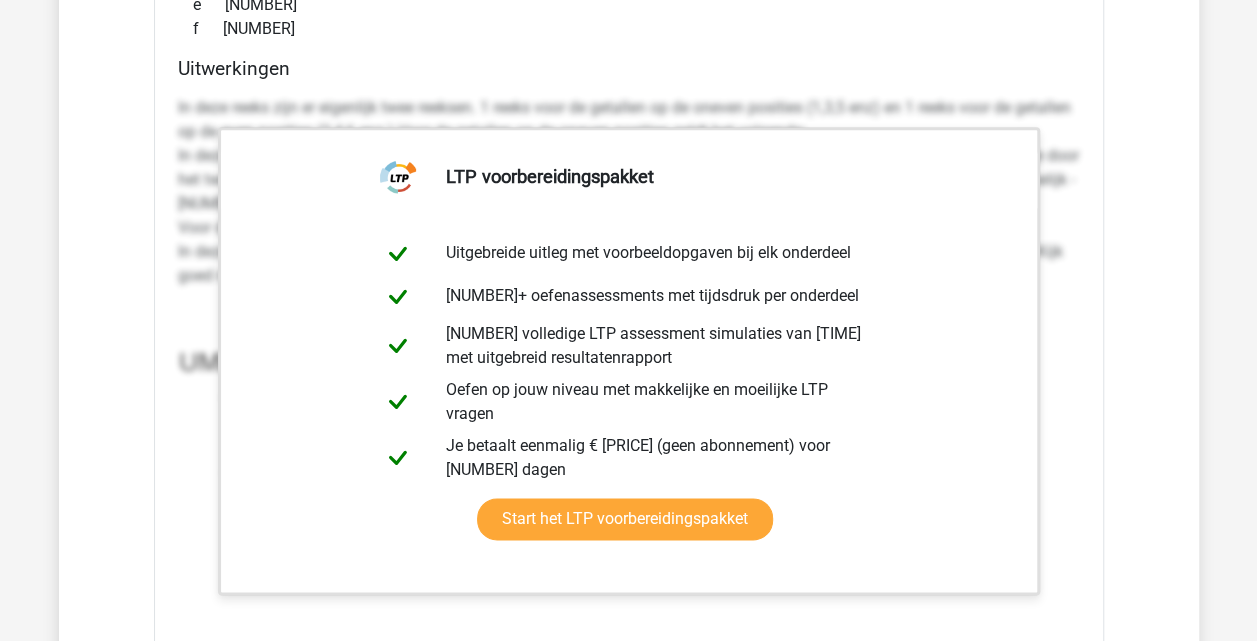 scroll, scrollTop: 4900, scrollLeft: 0, axis: vertical 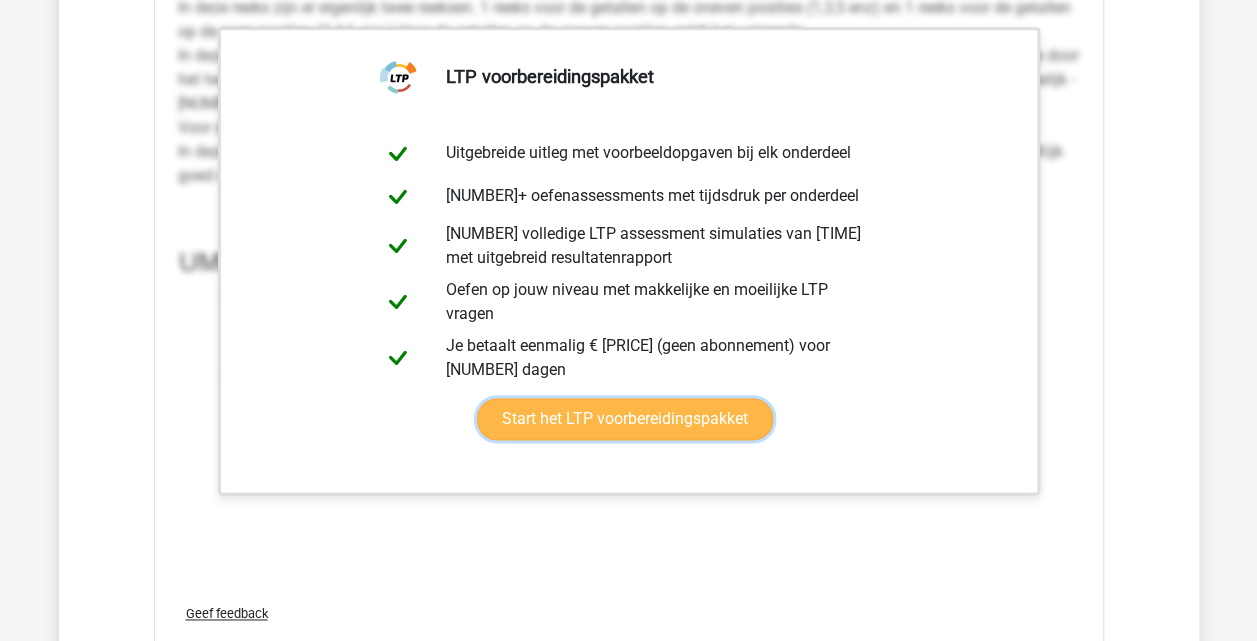 click on "Start het LTP voorbereidingspakket" at bounding box center (625, 419) 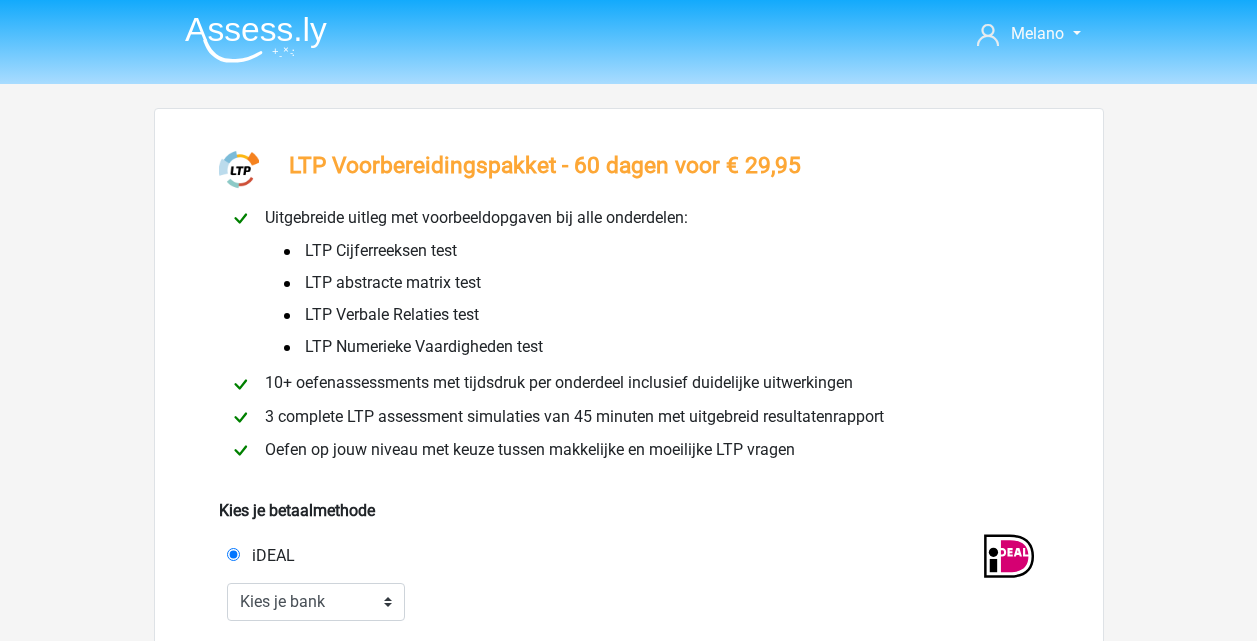 scroll, scrollTop: 0, scrollLeft: 0, axis: both 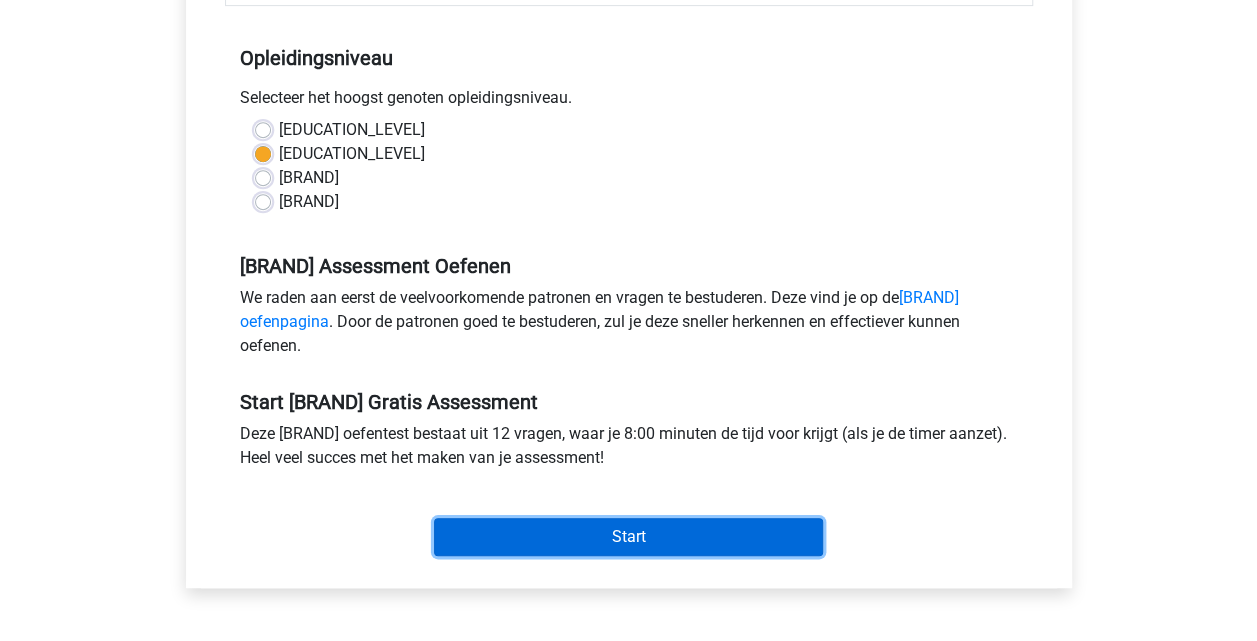 click on "Start" at bounding box center (628, 537) 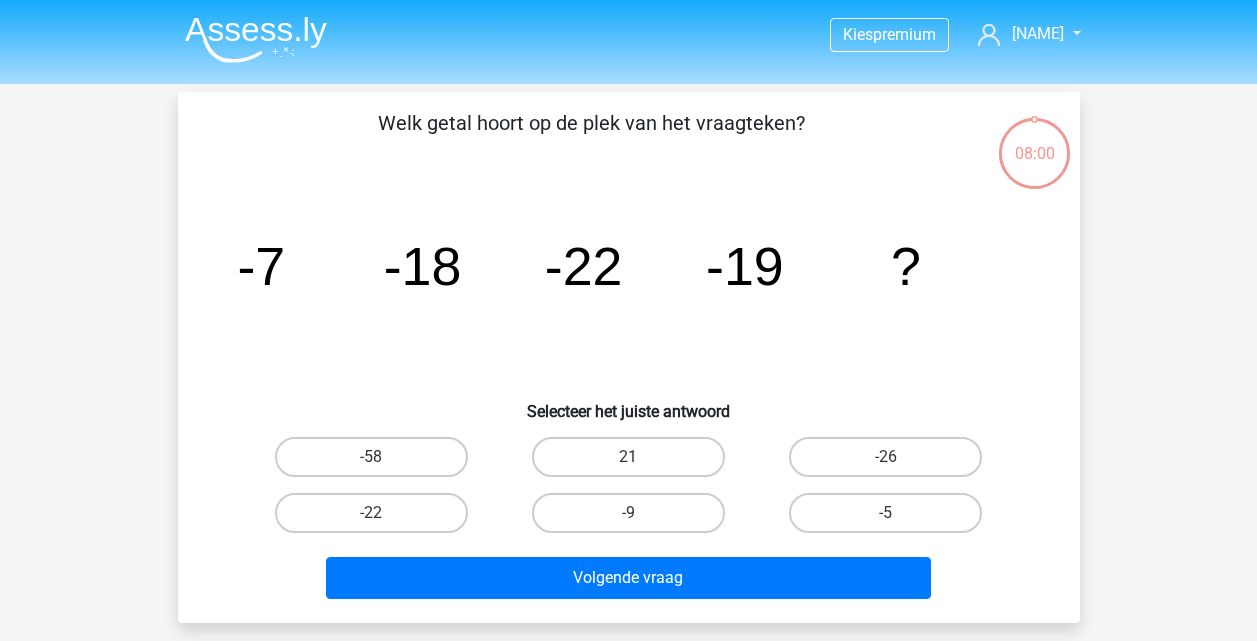 scroll, scrollTop: 0, scrollLeft: 0, axis: both 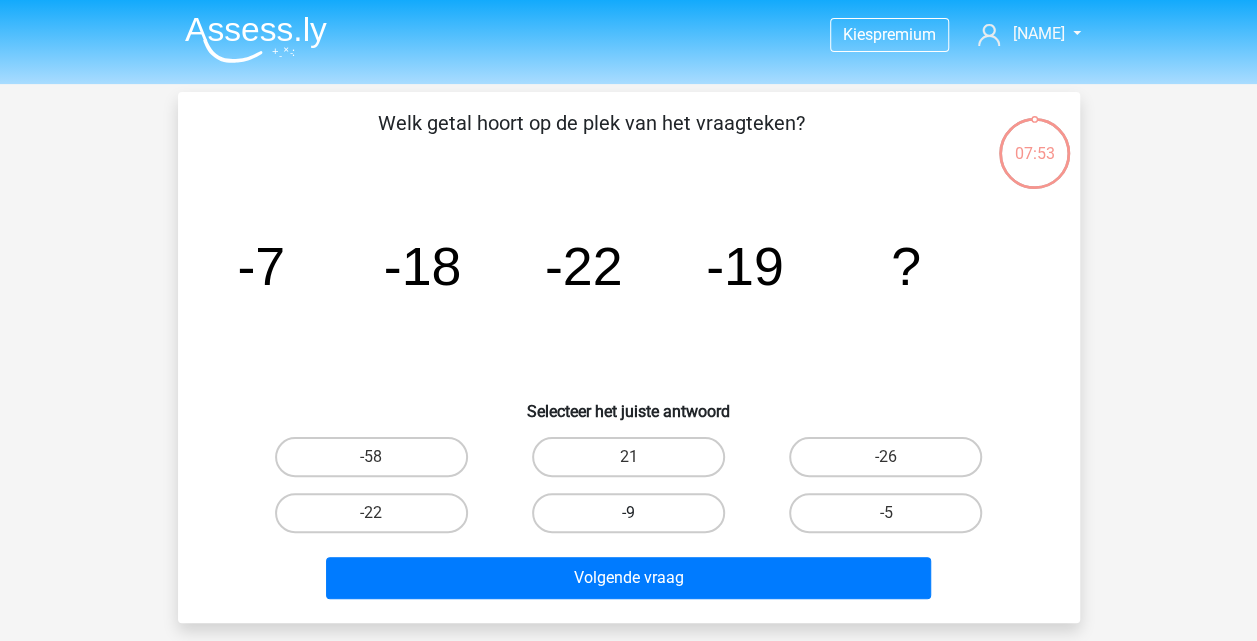 click on "-9" at bounding box center (628, 513) 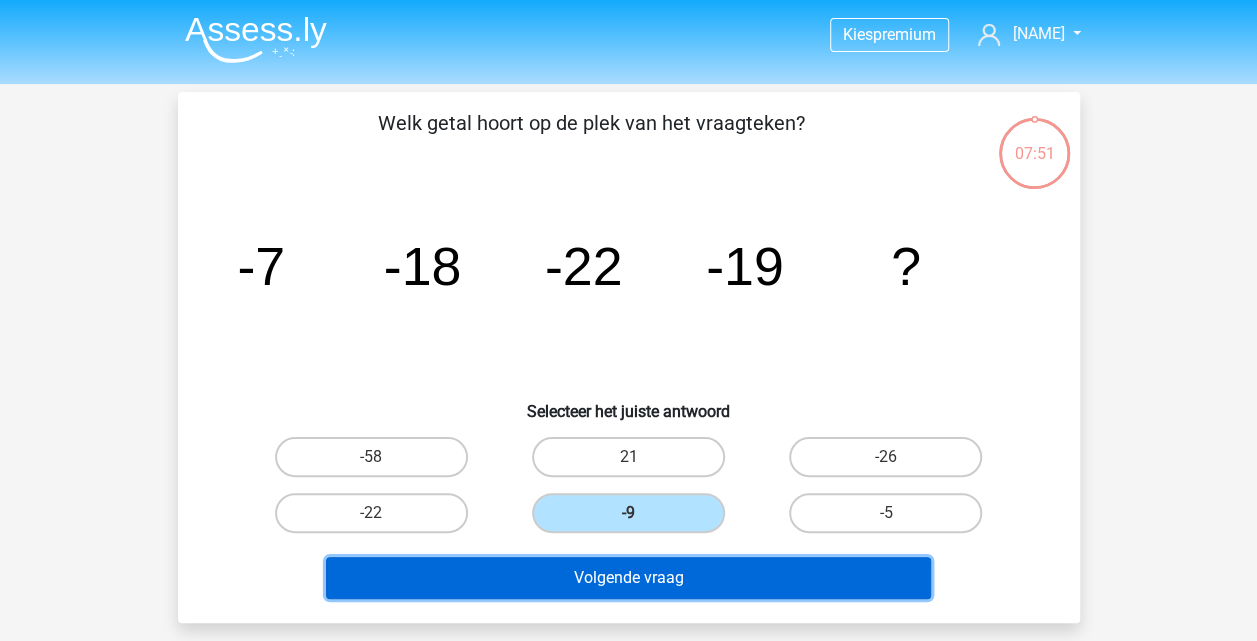 click on "Volgende vraag" at bounding box center (628, 578) 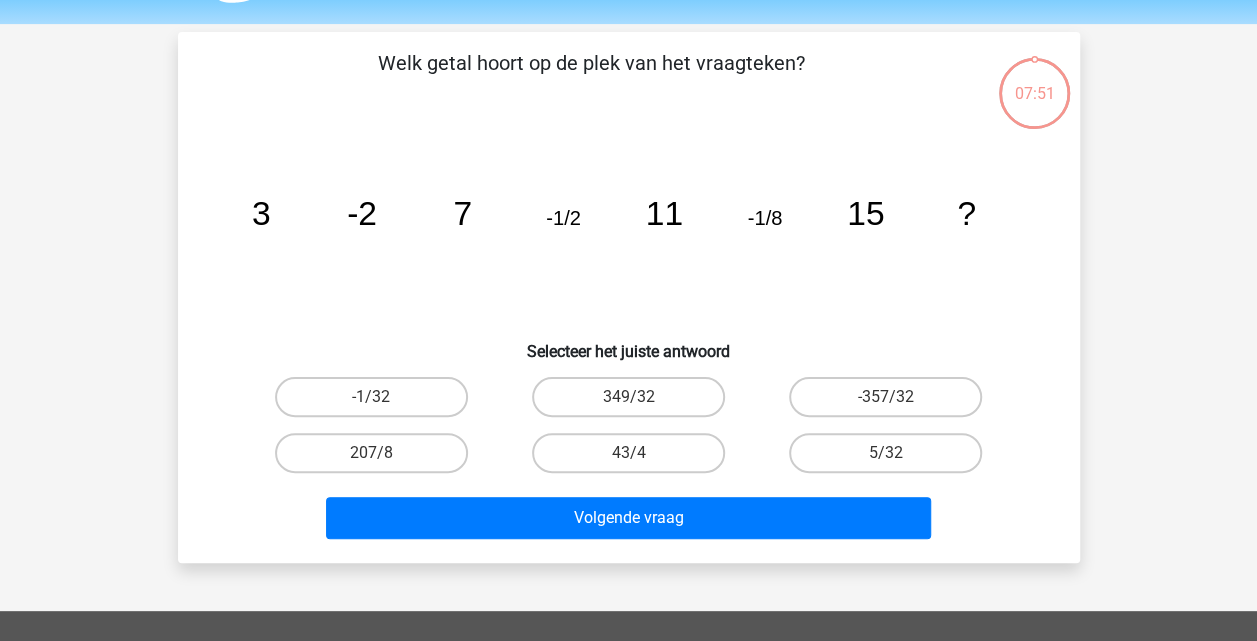 scroll, scrollTop: 92, scrollLeft: 0, axis: vertical 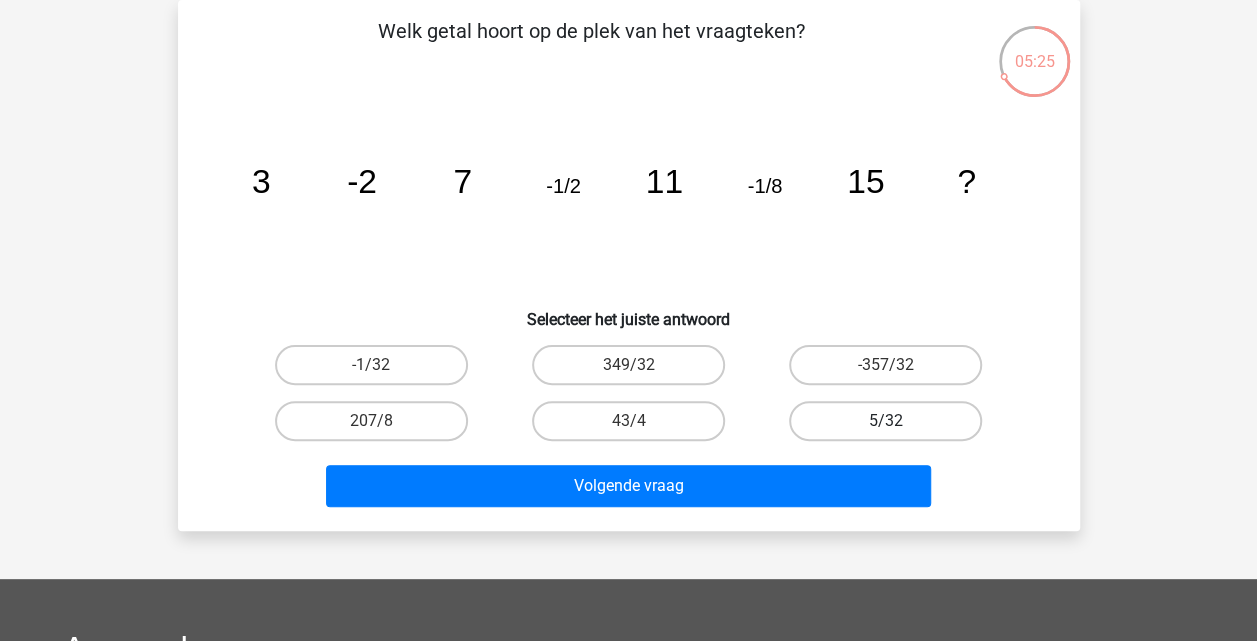 click on "5/32" at bounding box center (885, 421) 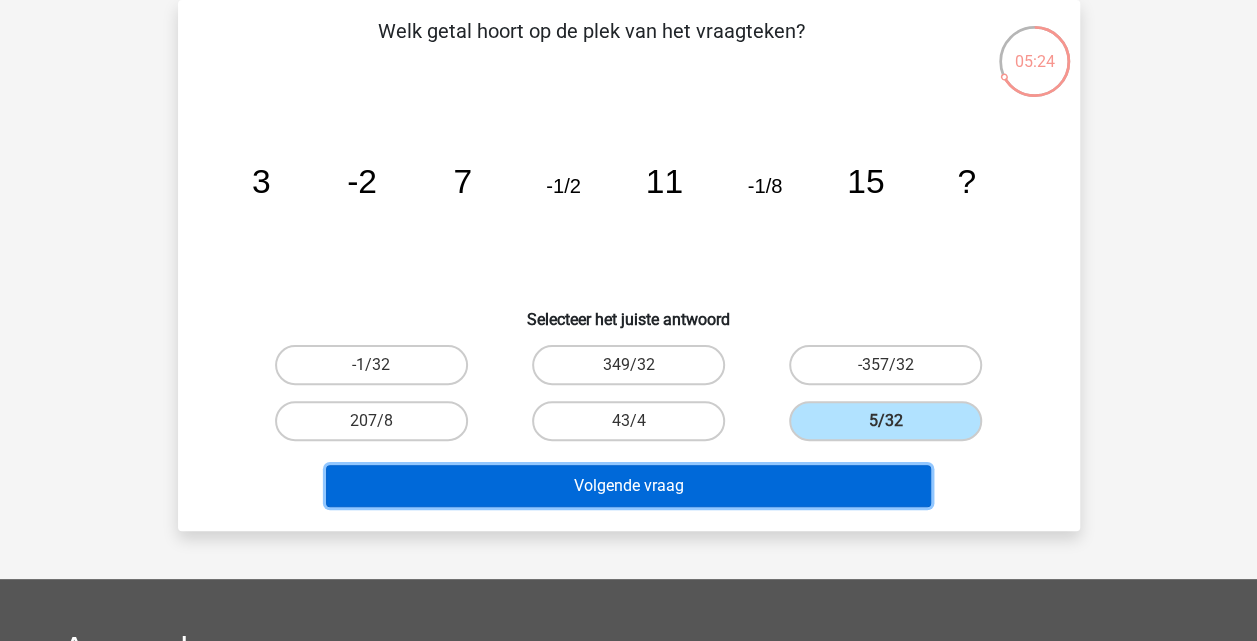 click on "Volgende vraag" at bounding box center (628, 486) 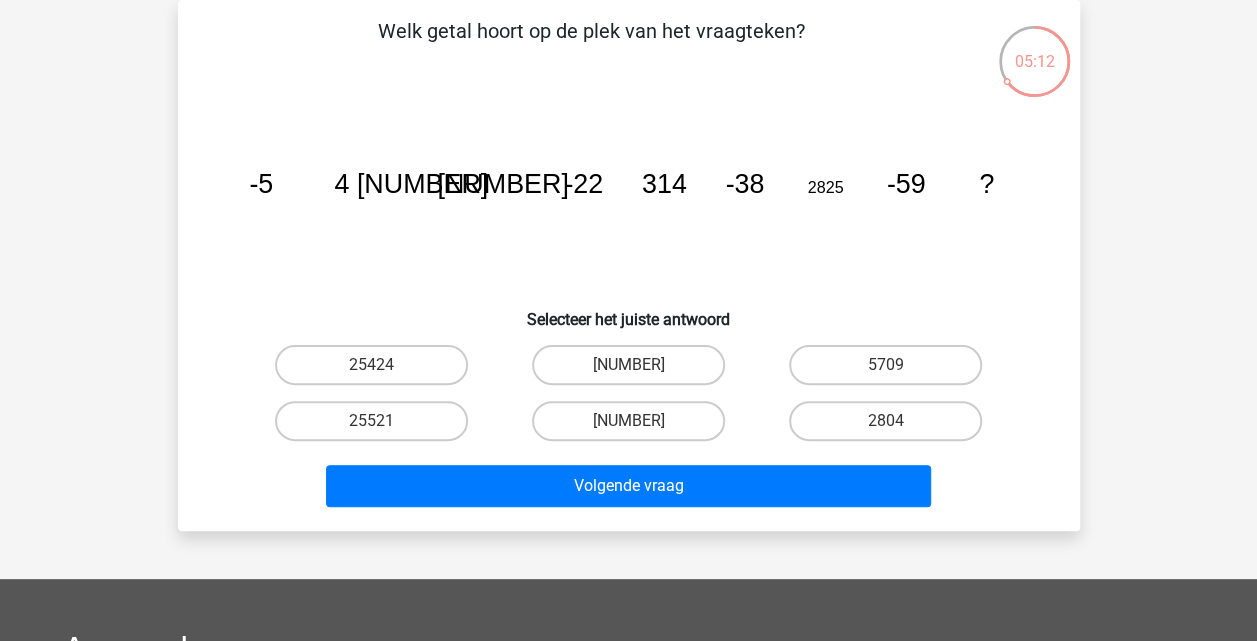 click on "25424" at bounding box center (377, 371) 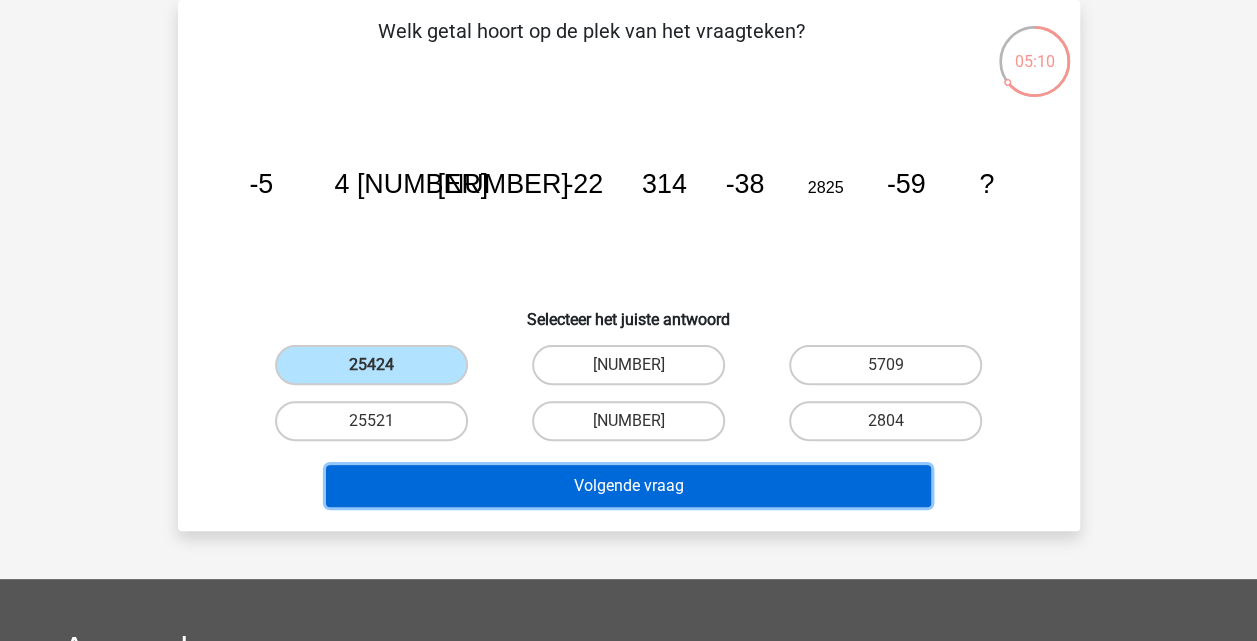 click on "Volgende vraag" at bounding box center (628, 486) 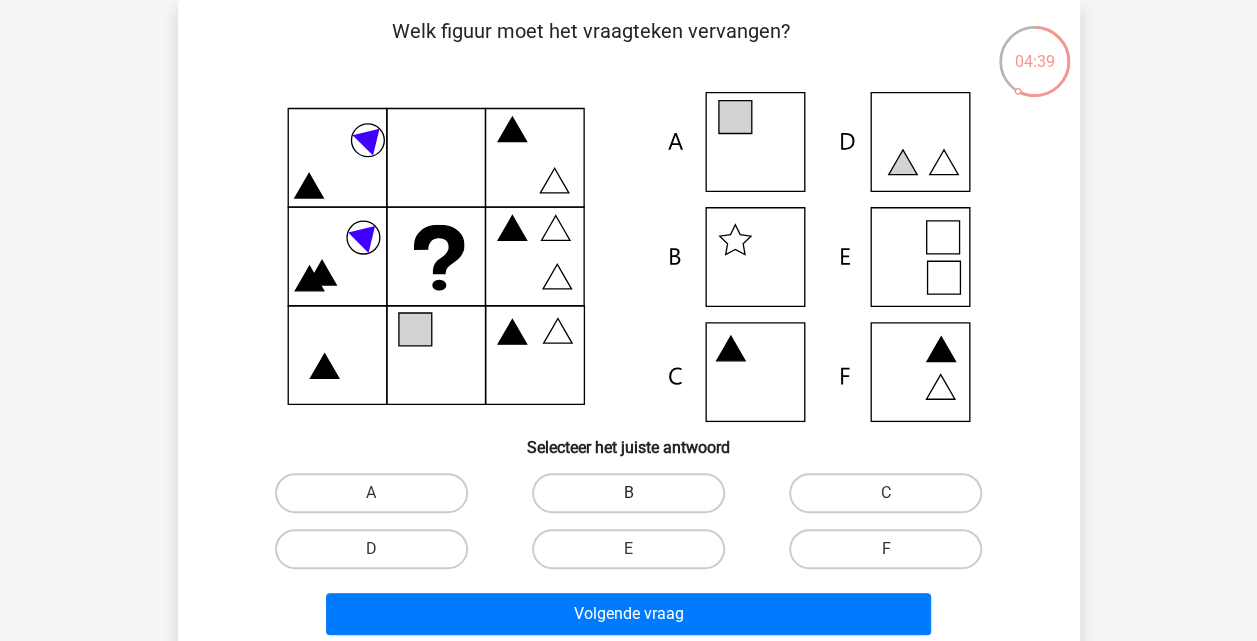 click on "B" at bounding box center [628, 493] 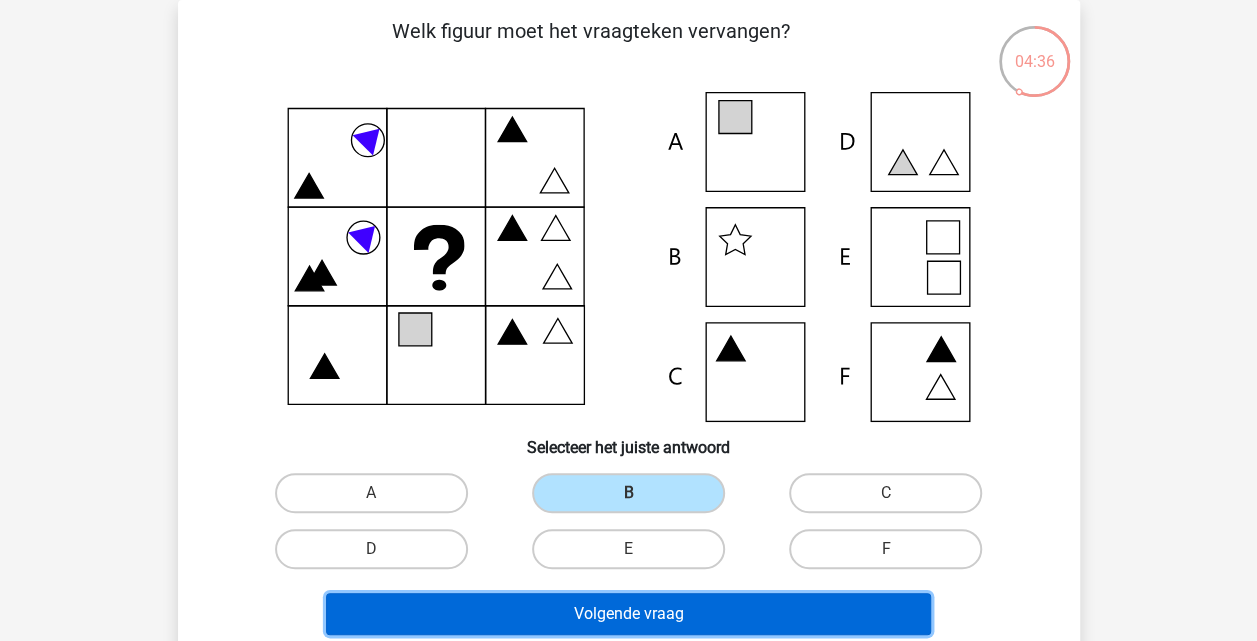 click on "Volgende vraag" at bounding box center [628, 614] 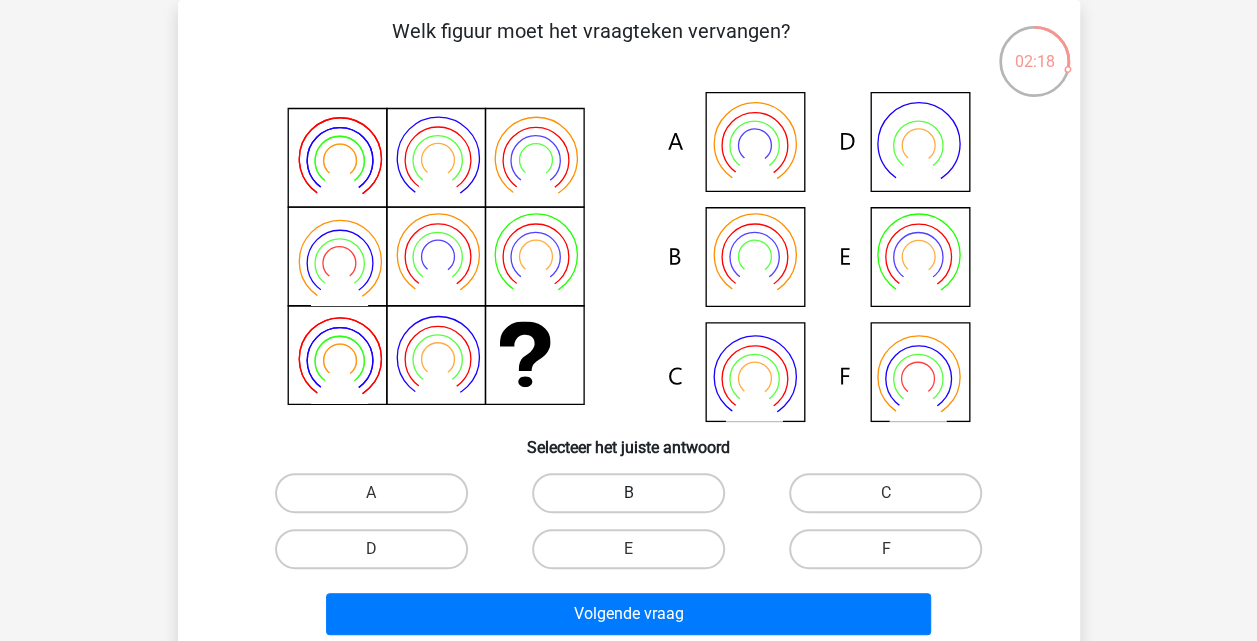click on "B" at bounding box center (628, 493) 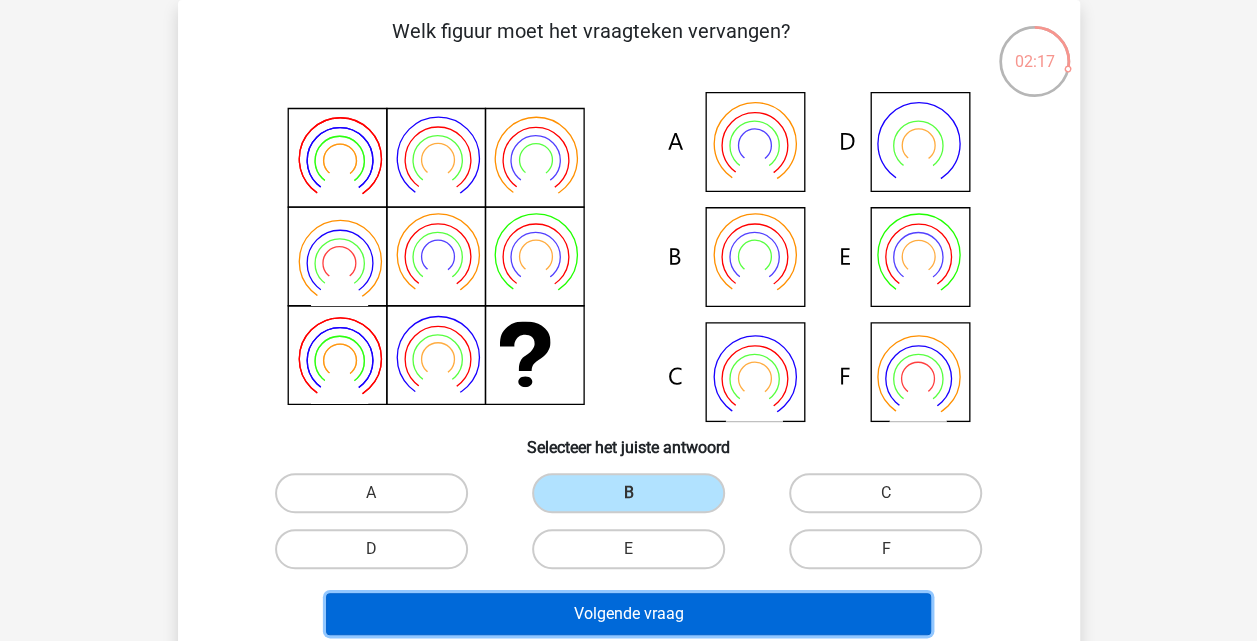 click on "Volgende vraag" at bounding box center [628, 614] 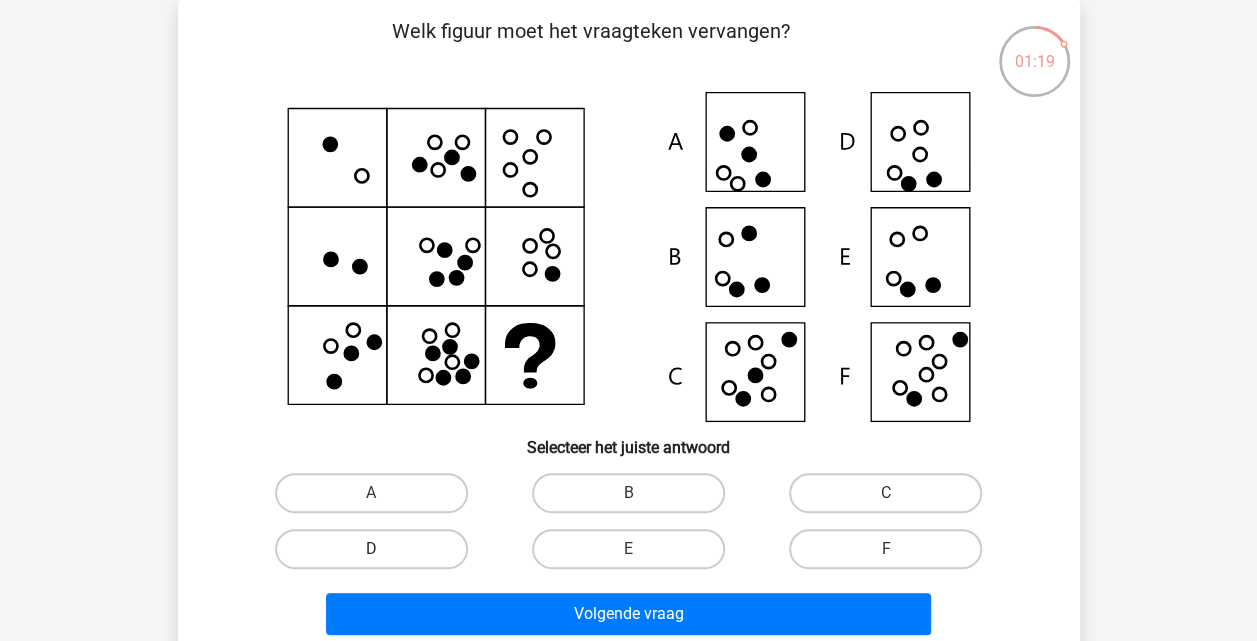 click on "D" at bounding box center (371, 549) 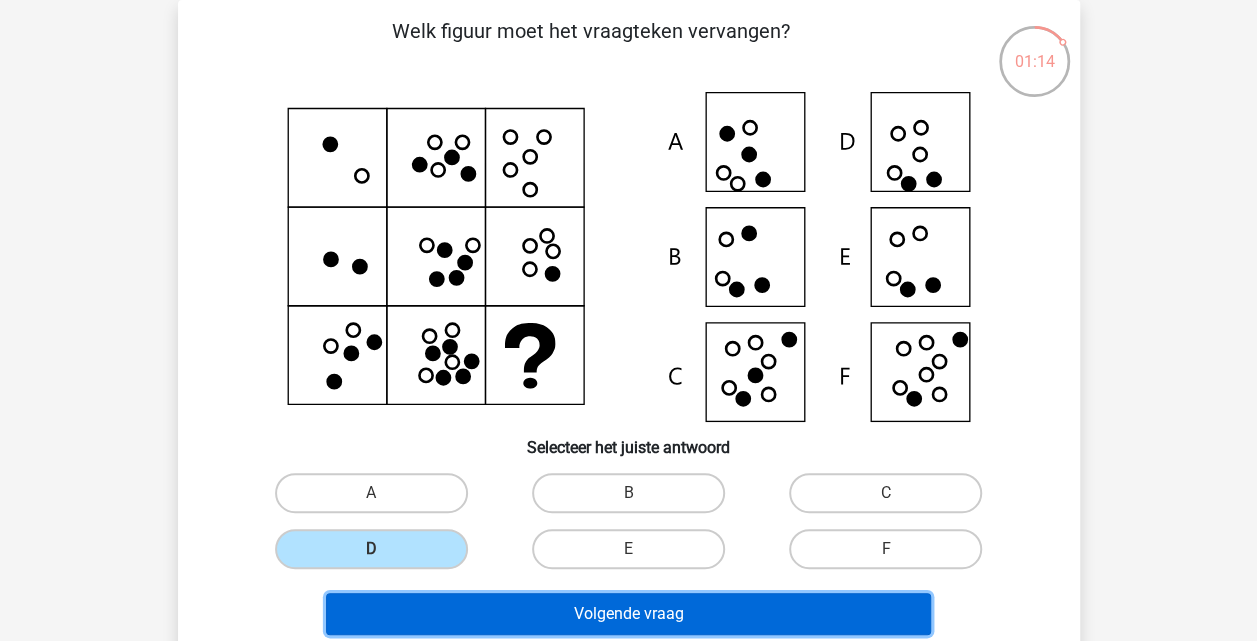 click on "Volgende vraag" at bounding box center [628, 614] 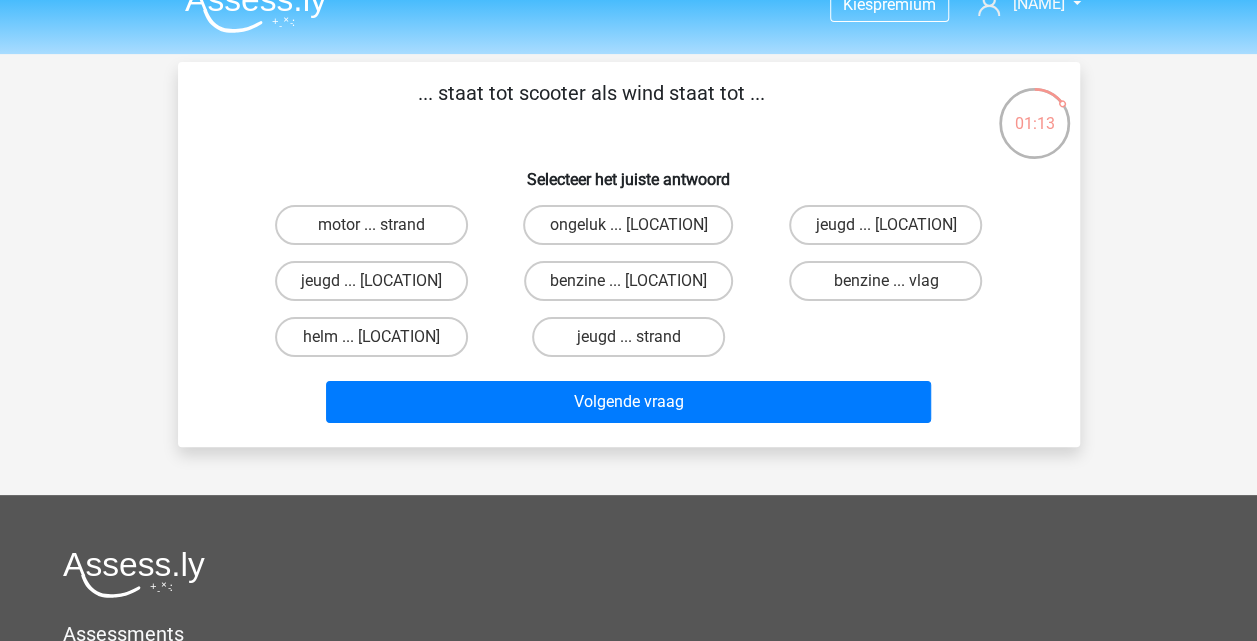 scroll, scrollTop: 0, scrollLeft: 0, axis: both 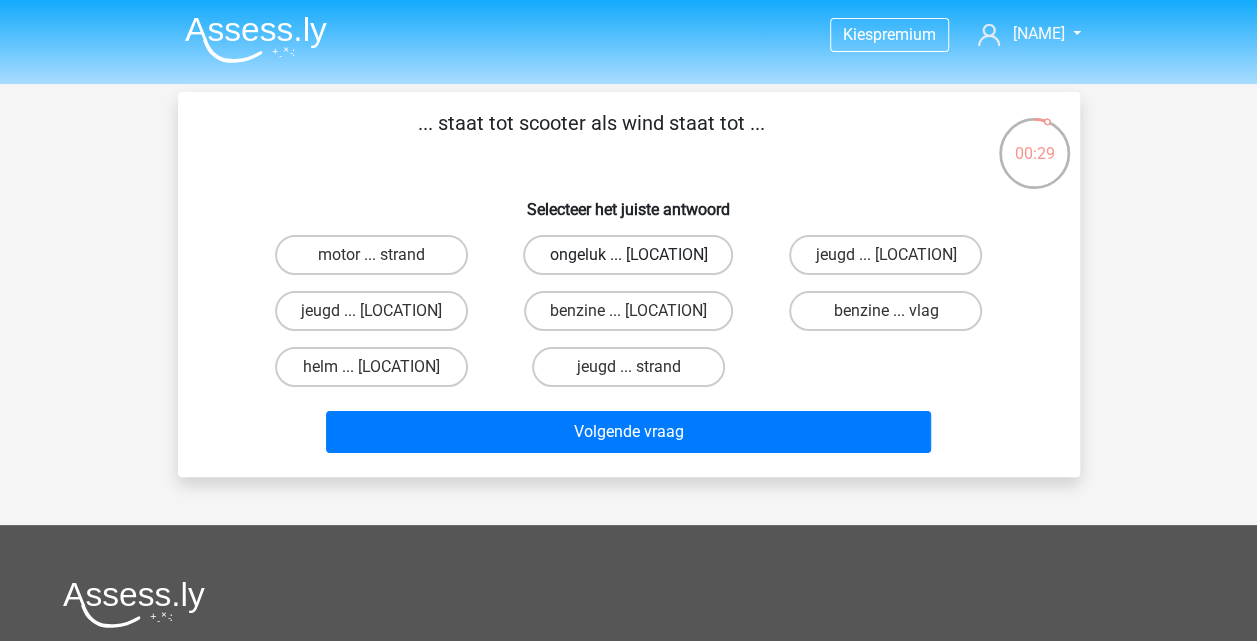 click on "ongeluk ... strand" at bounding box center [628, 255] 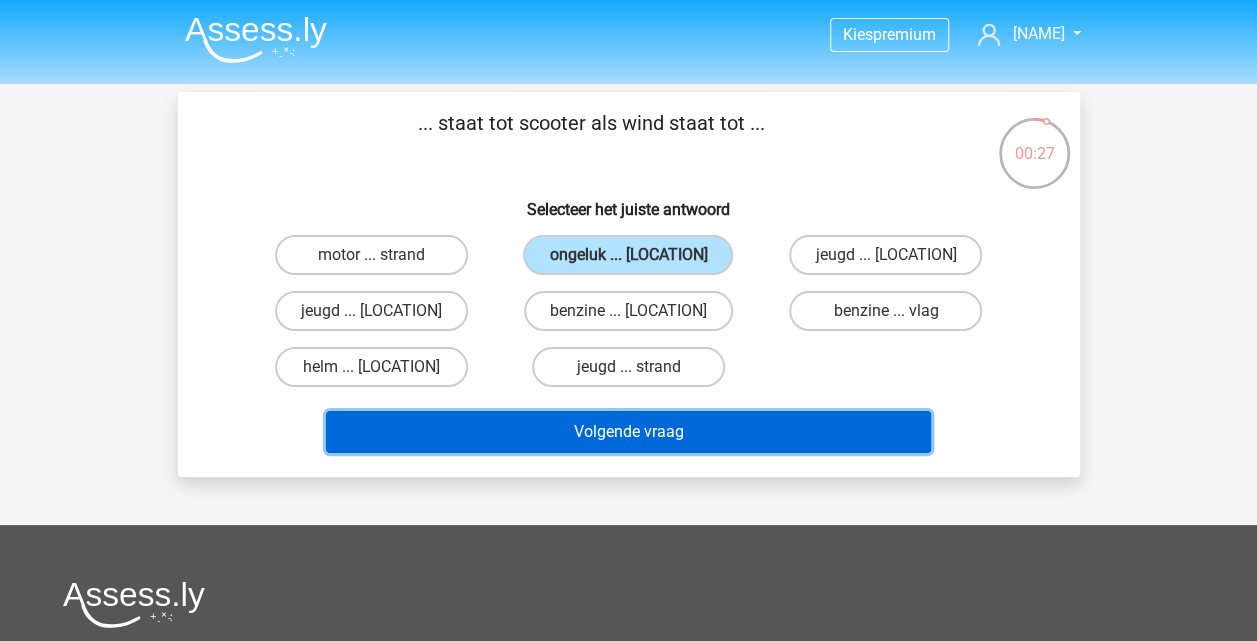 click on "Volgende vraag" at bounding box center (628, 432) 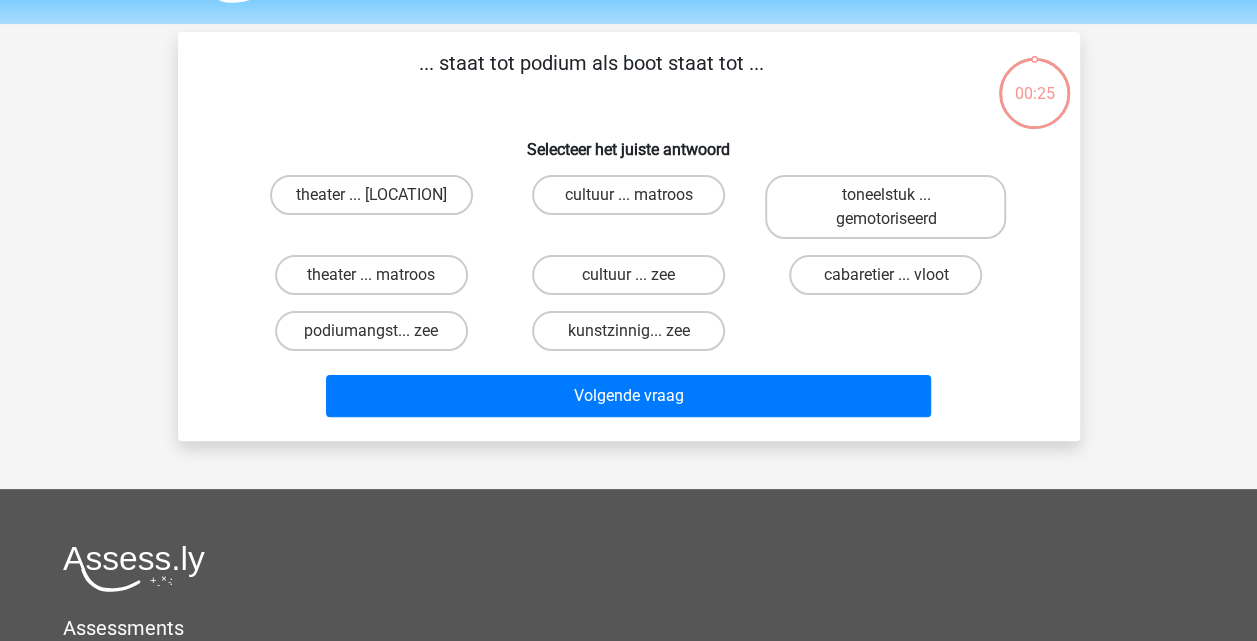 scroll, scrollTop: 92, scrollLeft: 0, axis: vertical 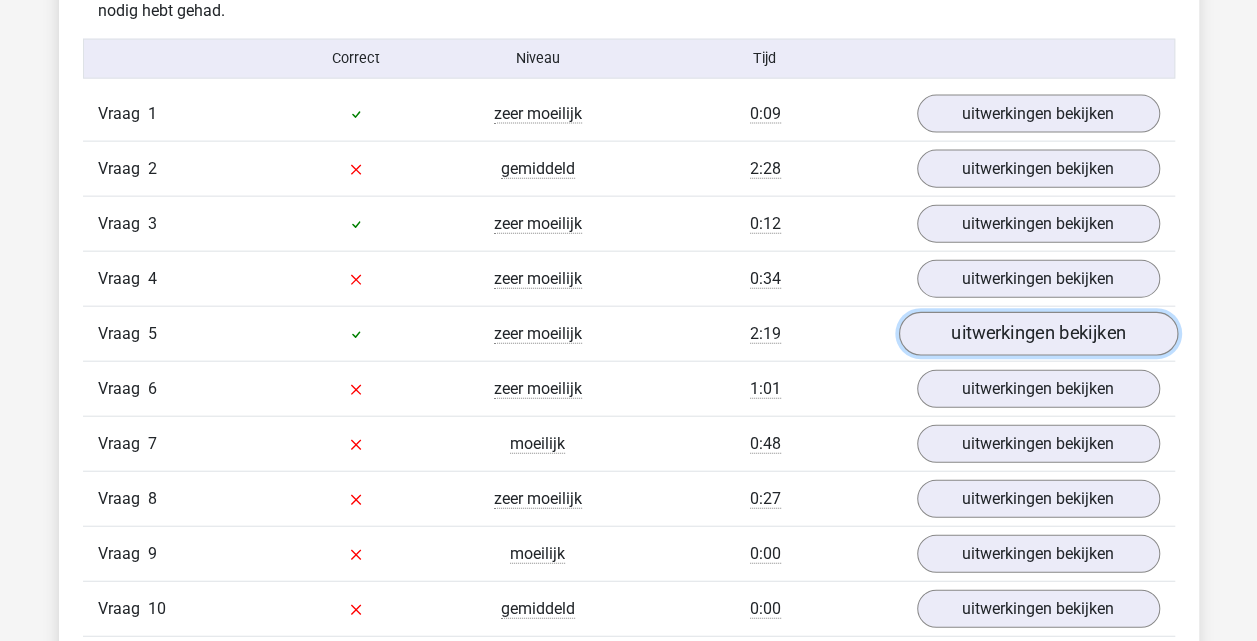 click on "uitwerkingen bekijken" at bounding box center (1037, 334) 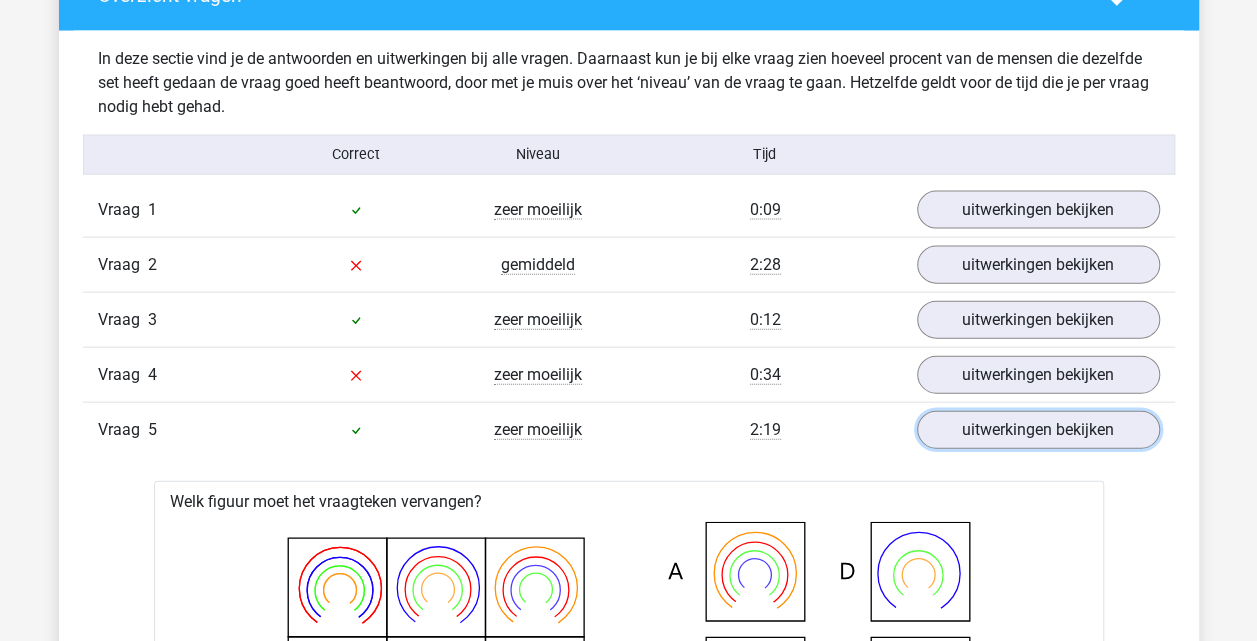scroll, scrollTop: 2300, scrollLeft: 0, axis: vertical 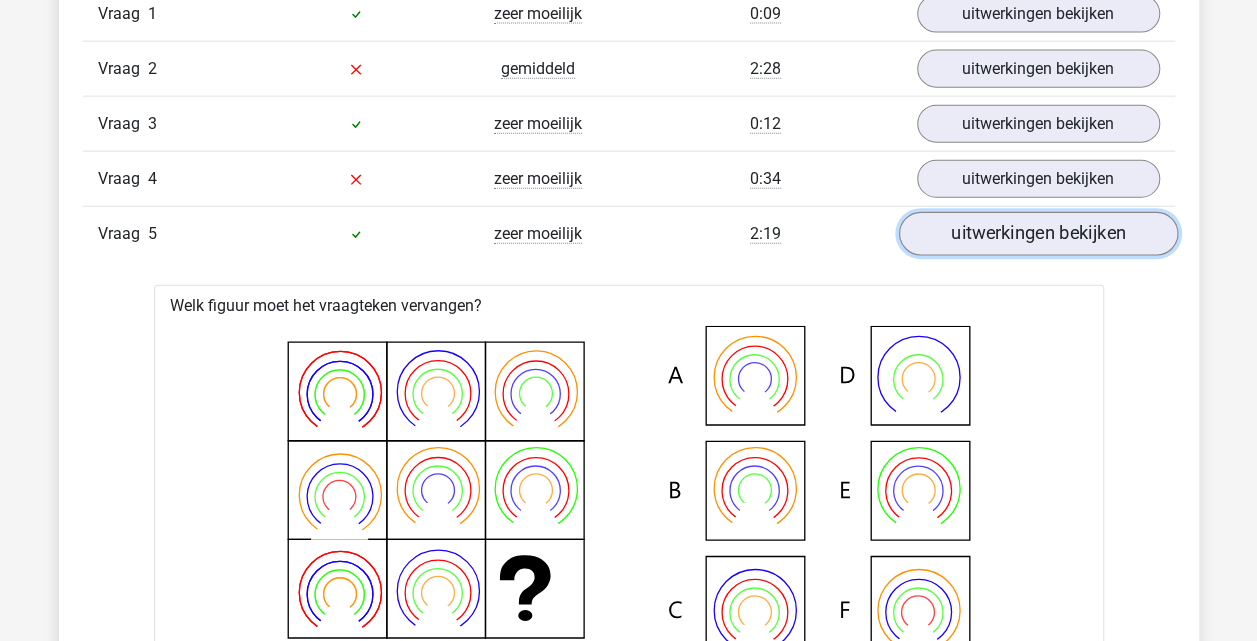 click on "uitwerkingen bekijken" at bounding box center (1037, 234) 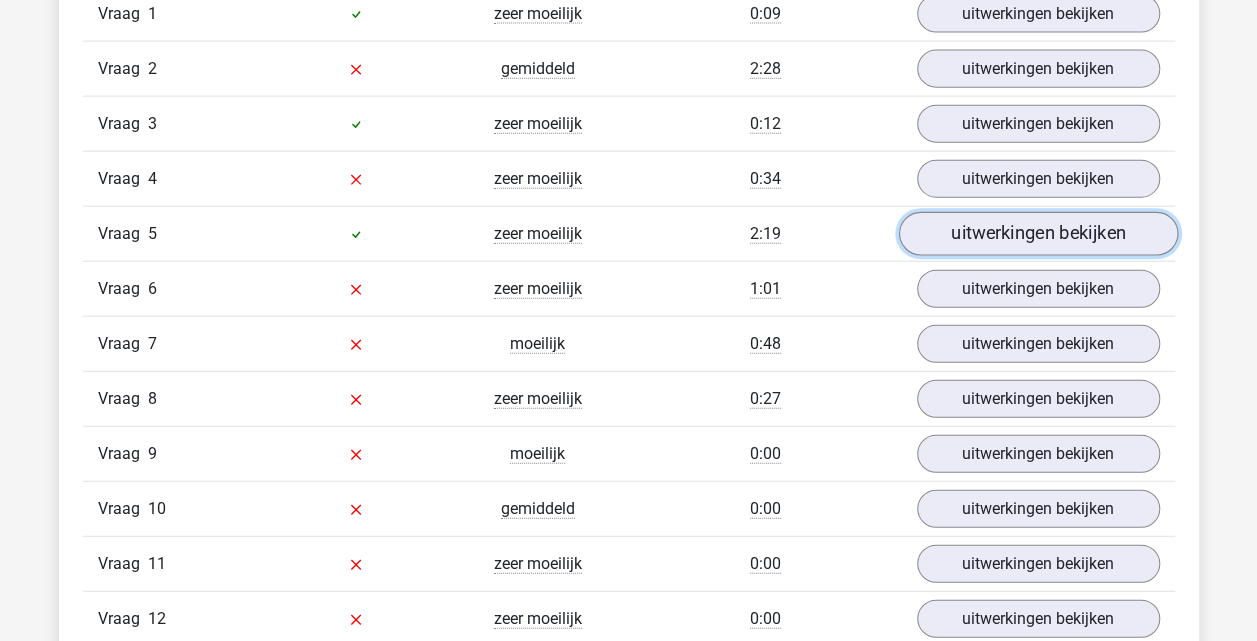 click on "uitwerkingen bekijken" at bounding box center [1037, 234] 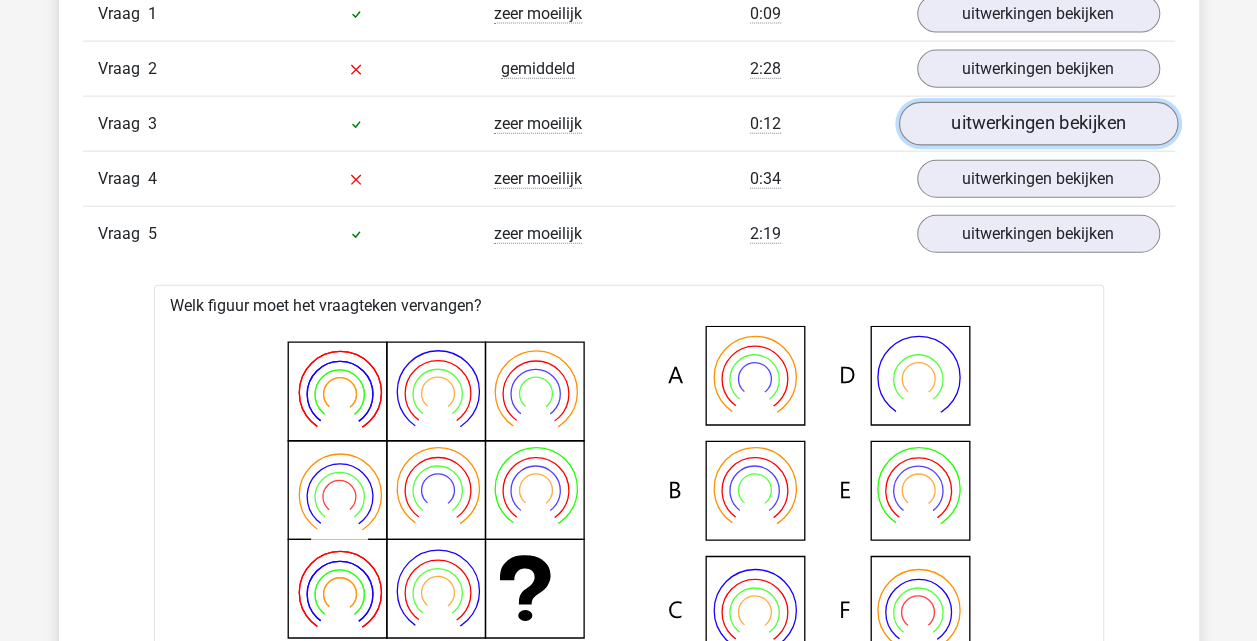 click on "uitwerkingen bekijken" at bounding box center [1037, 124] 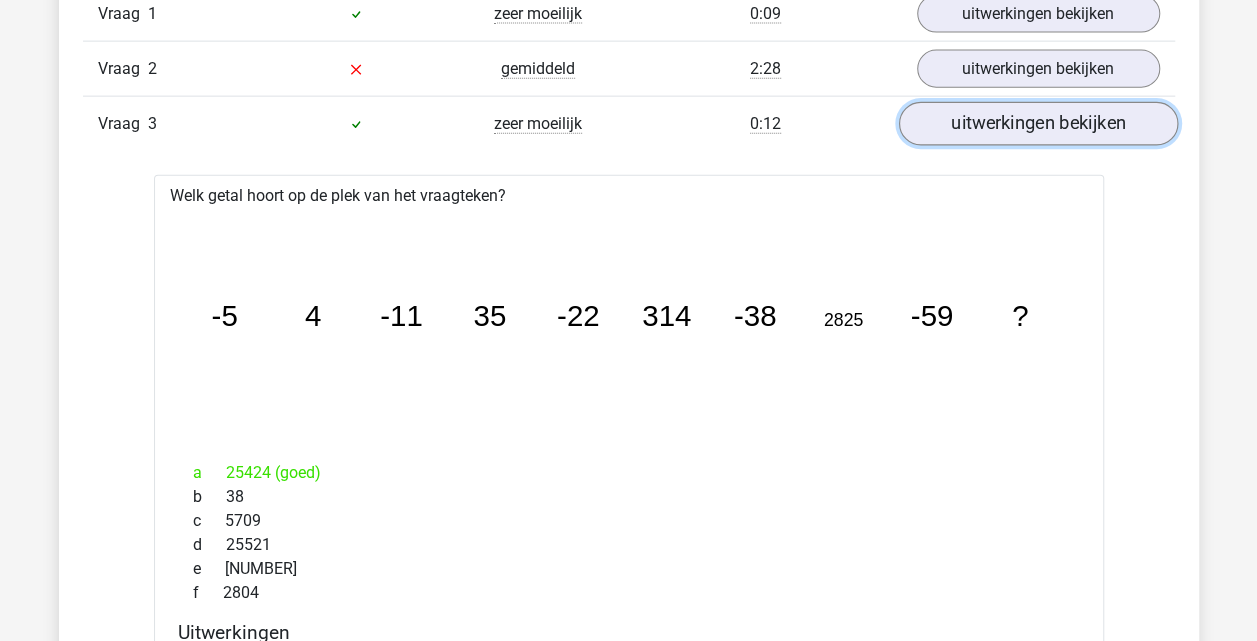scroll, scrollTop: 2200, scrollLeft: 0, axis: vertical 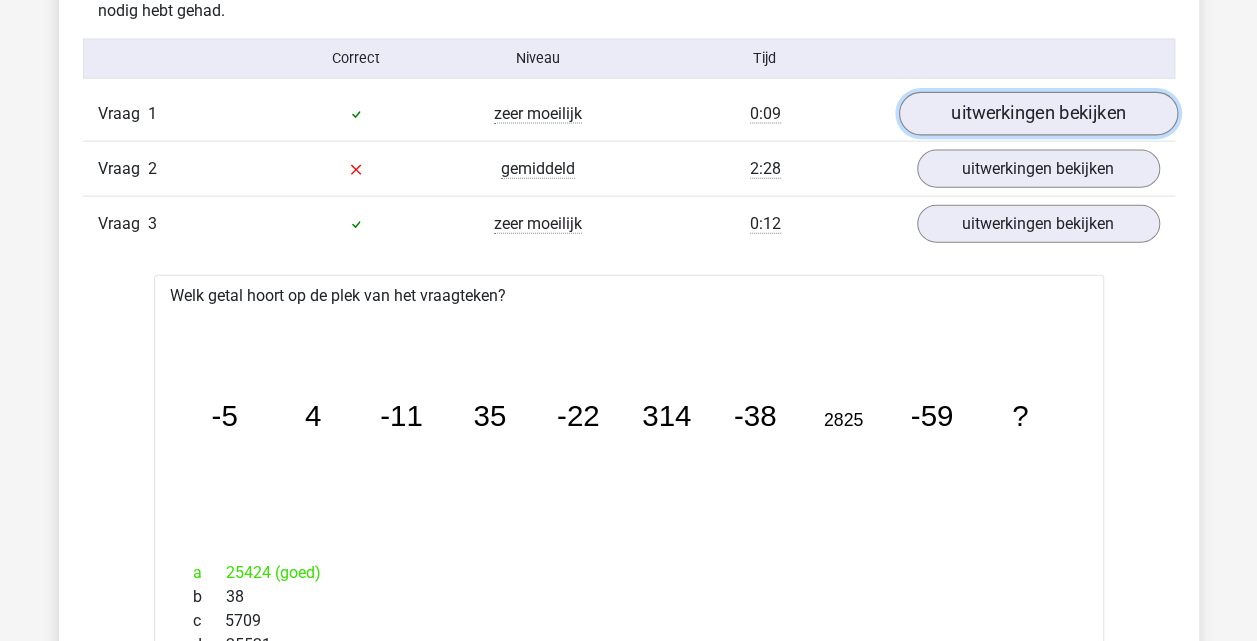 click on "uitwerkingen bekijken" at bounding box center [1037, 114] 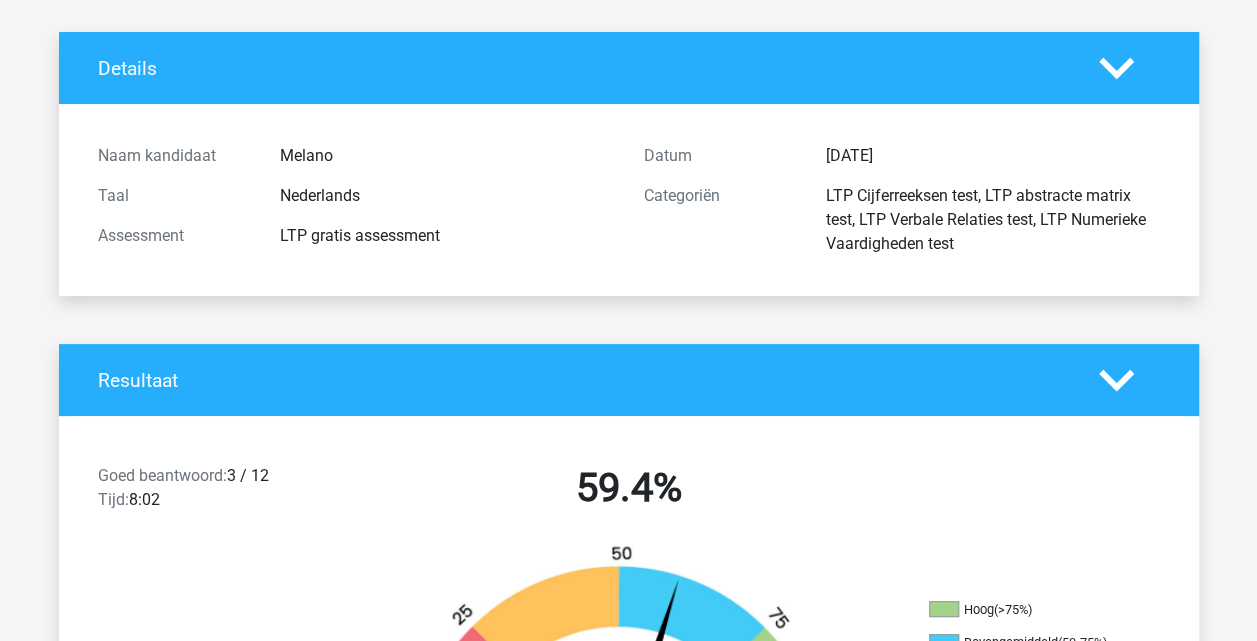 scroll, scrollTop: 0, scrollLeft: 0, axis: both 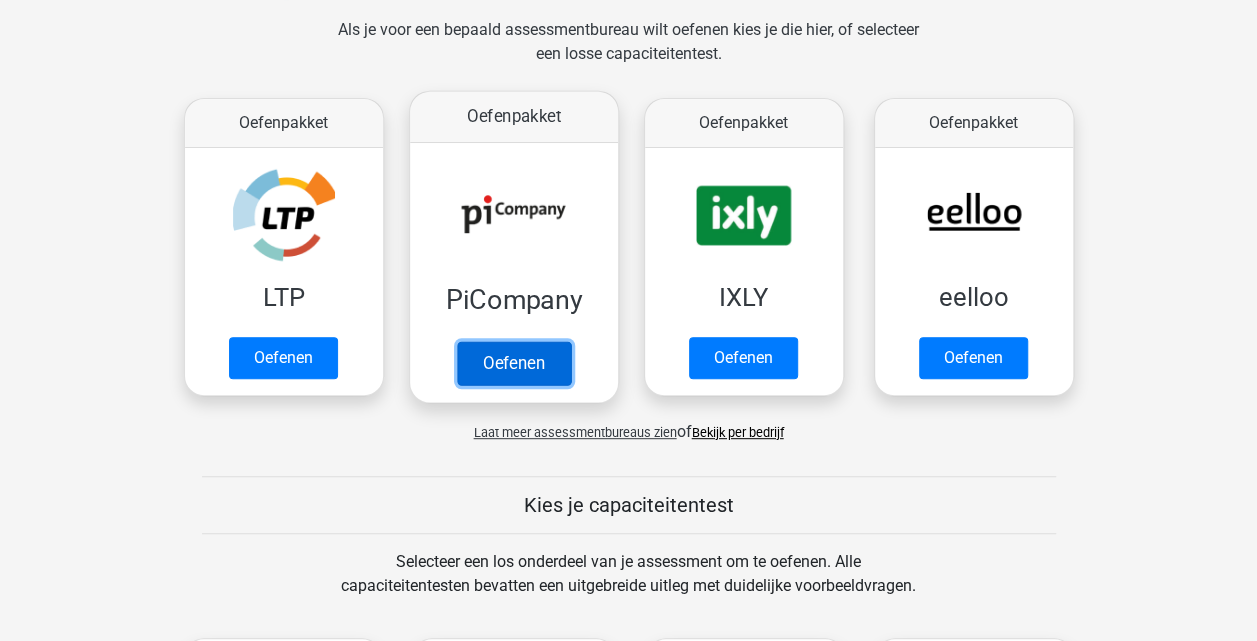 click on "Oefenen" at bounding box center [513, 363] 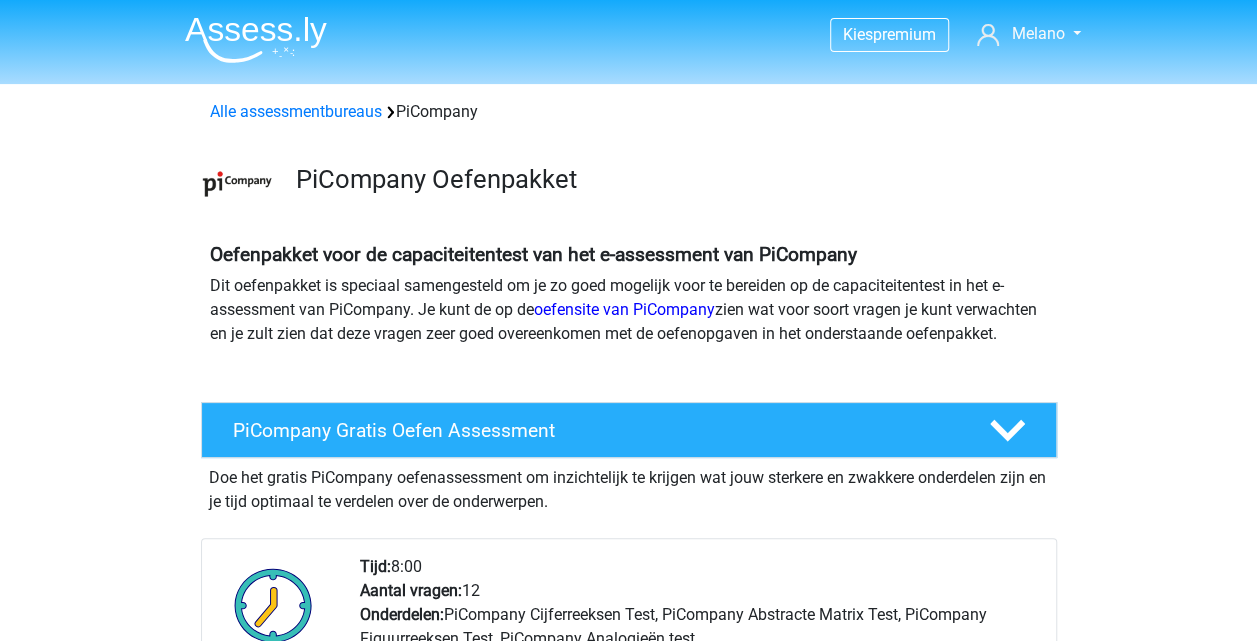 scroll, scrollTop: 400, scrollLeft: 0, axis: vertical 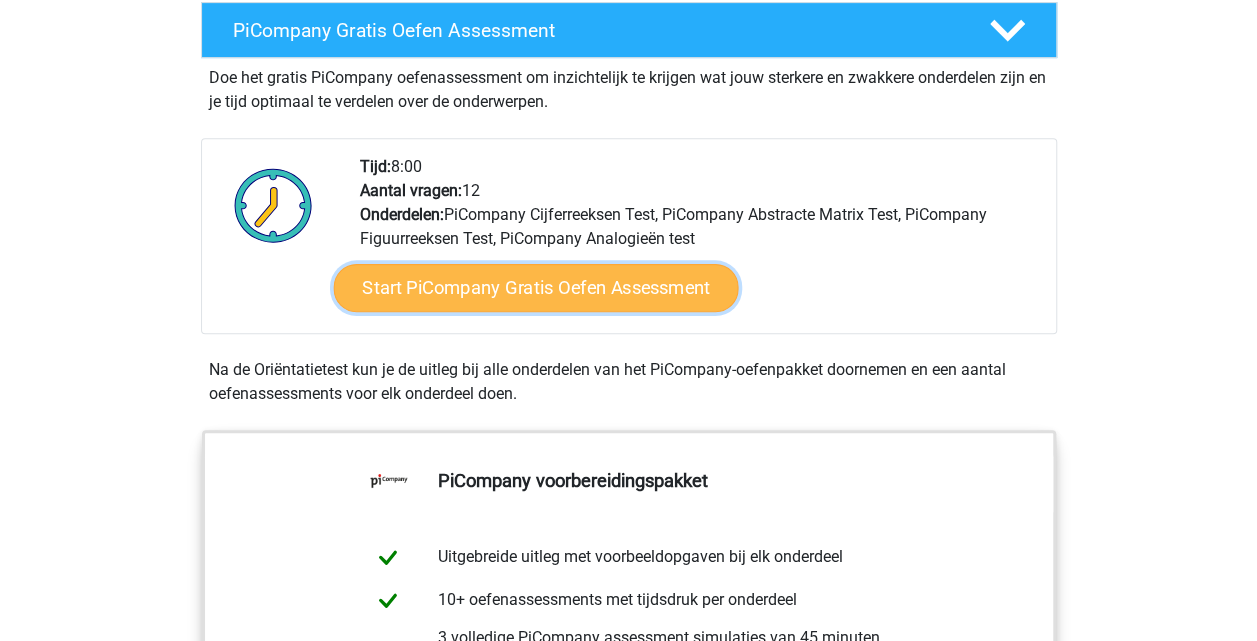 click on "Start PiCompany Gratis Oefen Assessment" at bounding box center [535, 288] 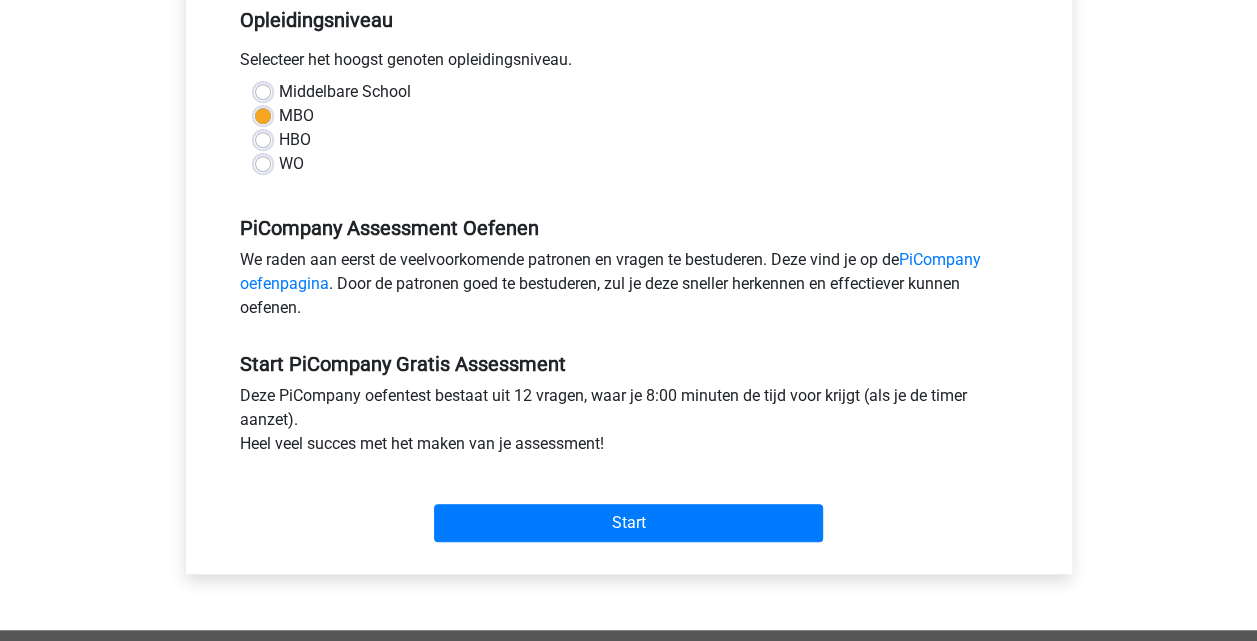 scroll, scrollTop: 500, scrollLeft: 0, axis: vertical 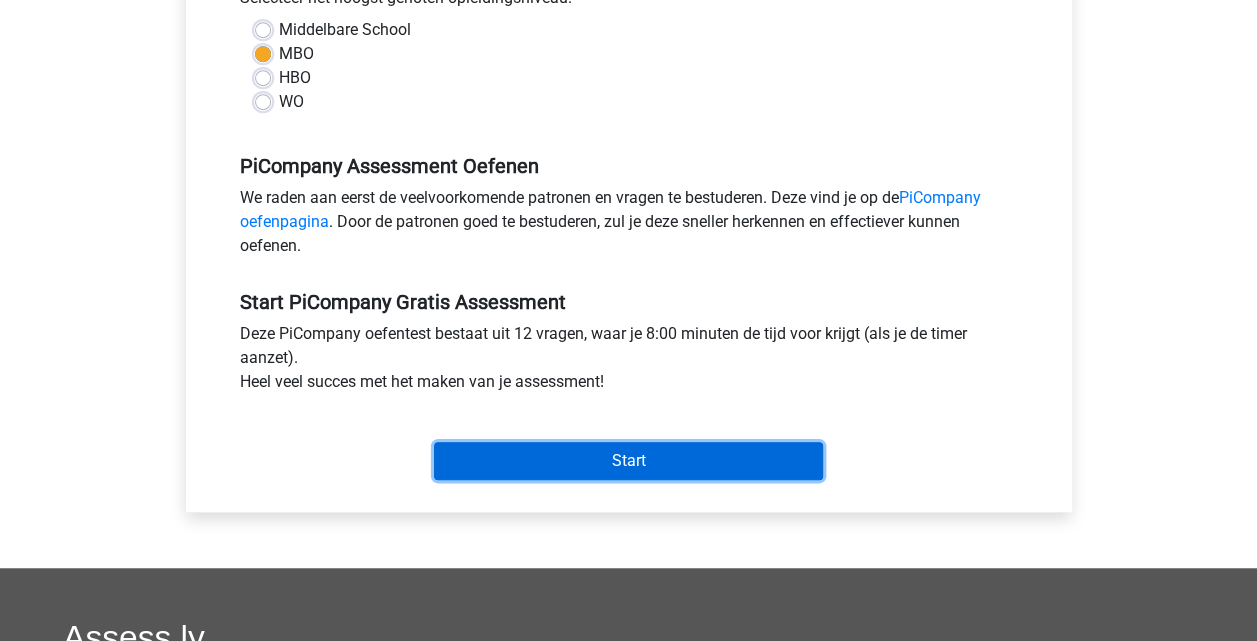 click on "Start" at bounding box center (628, 461) 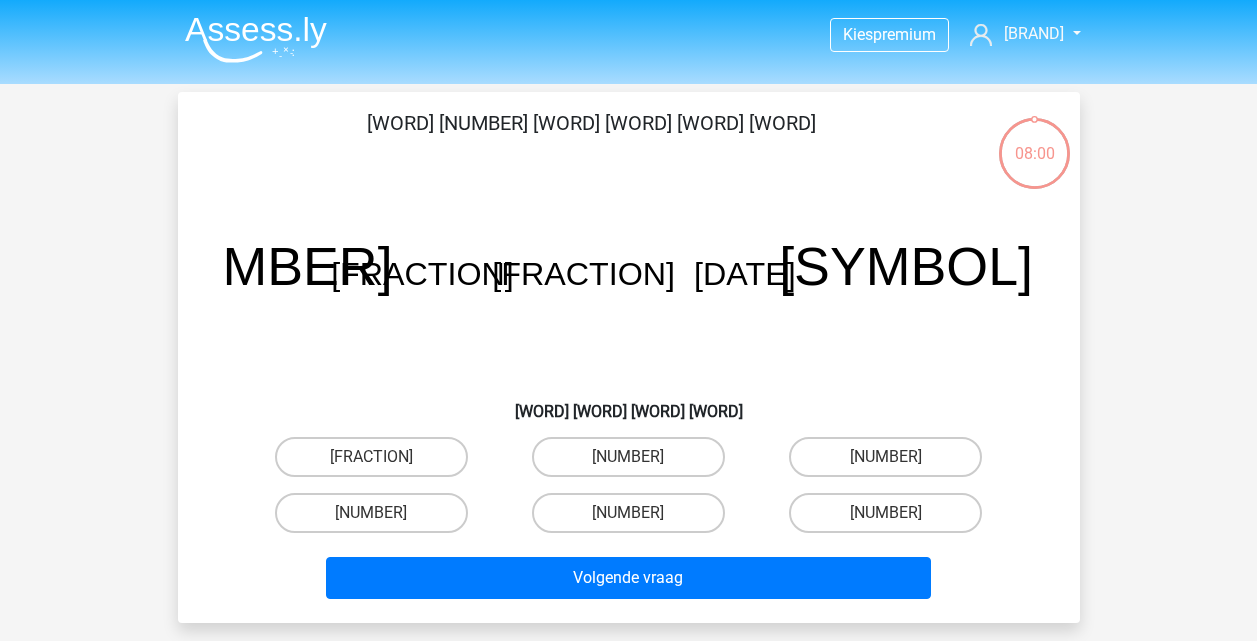 scroll, scrollTop: 0, scrollLeft: 0, axis: both 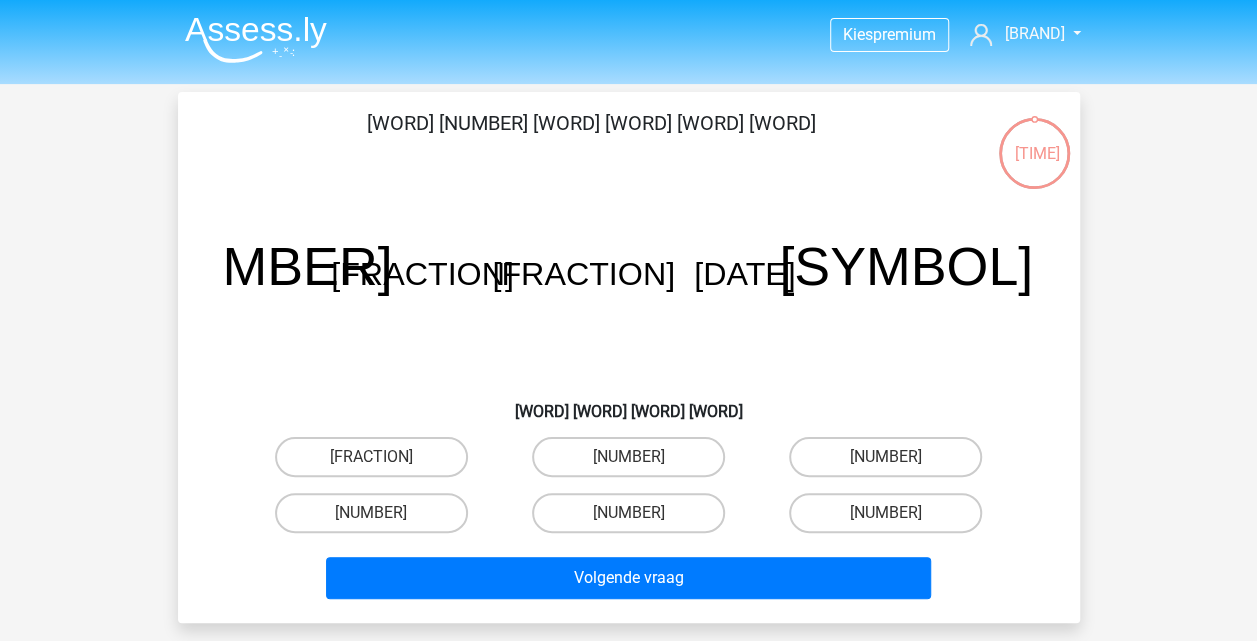 click on "[FRACTION]" at bounding box center (377, 463) 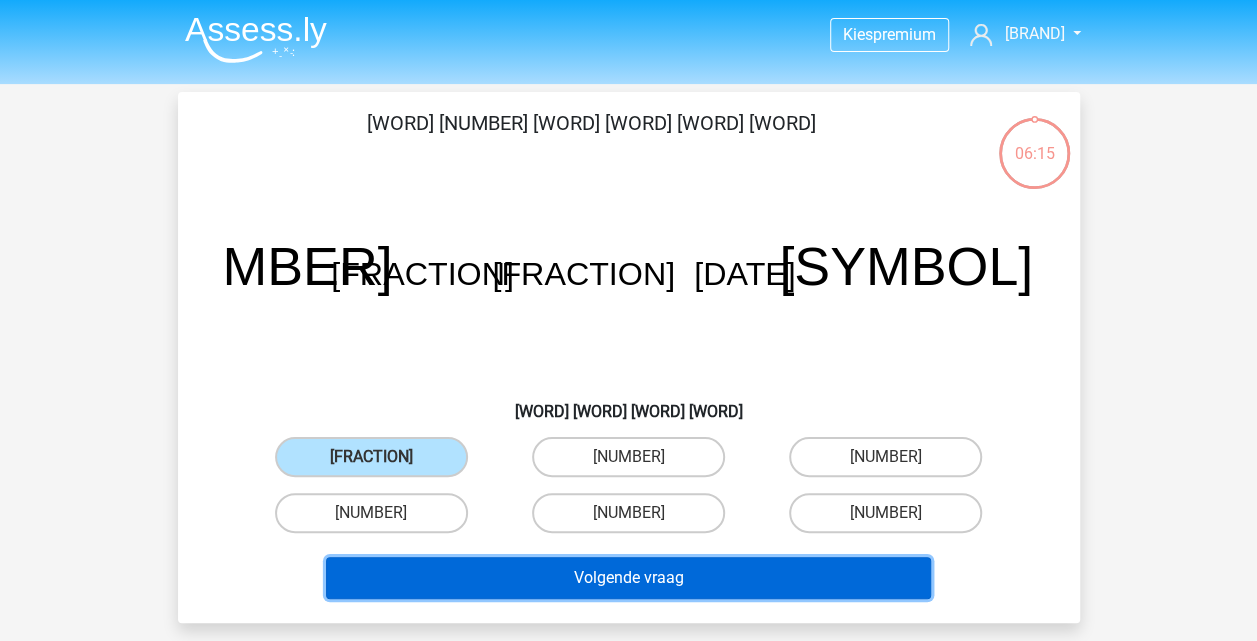 click on "Volgende vraag" at bounding box center (628, 578) 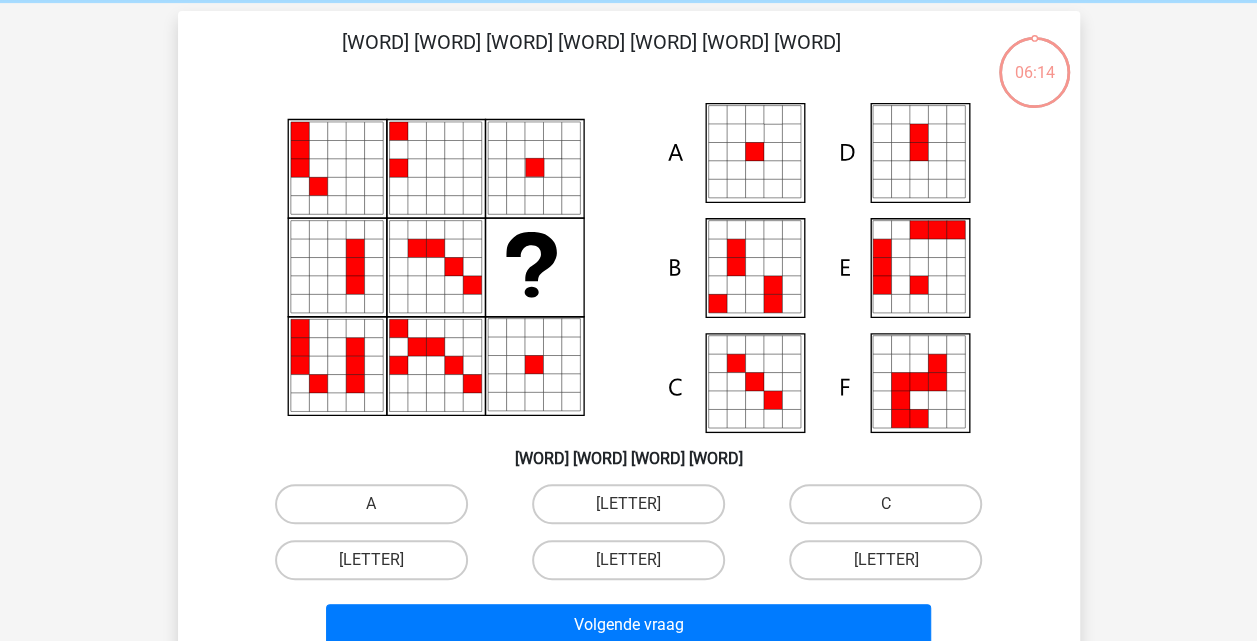 scroll, scrollTop: 92, scrollLeft: 0, axis: vertical 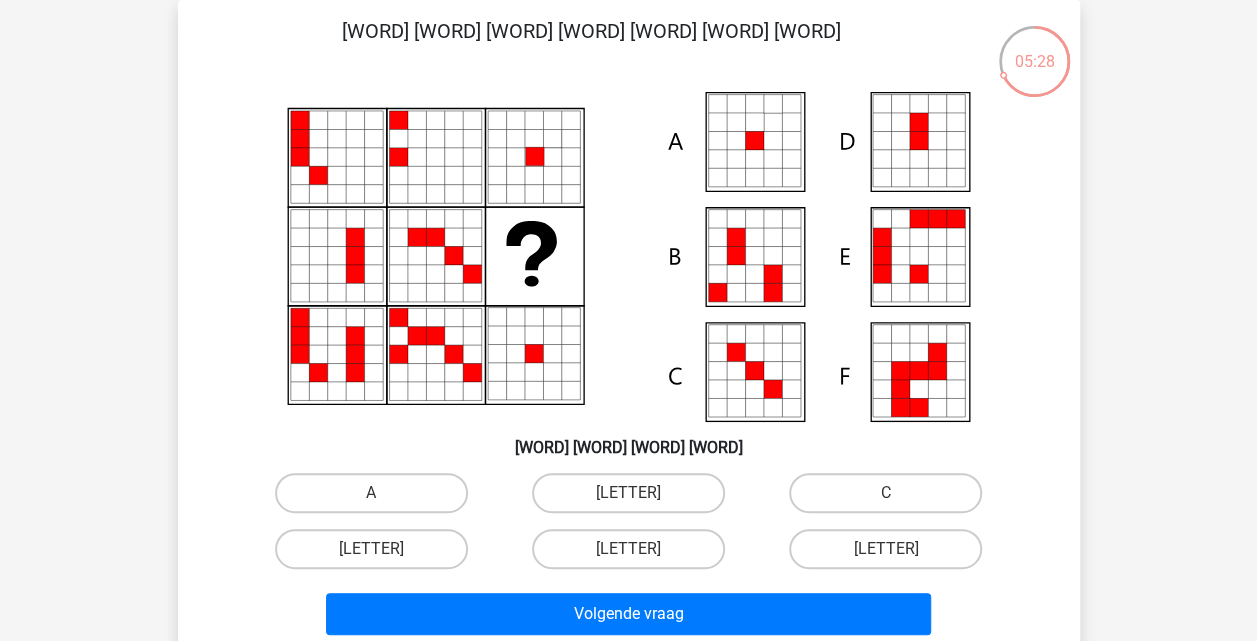 click at bounding box center [772, 159] 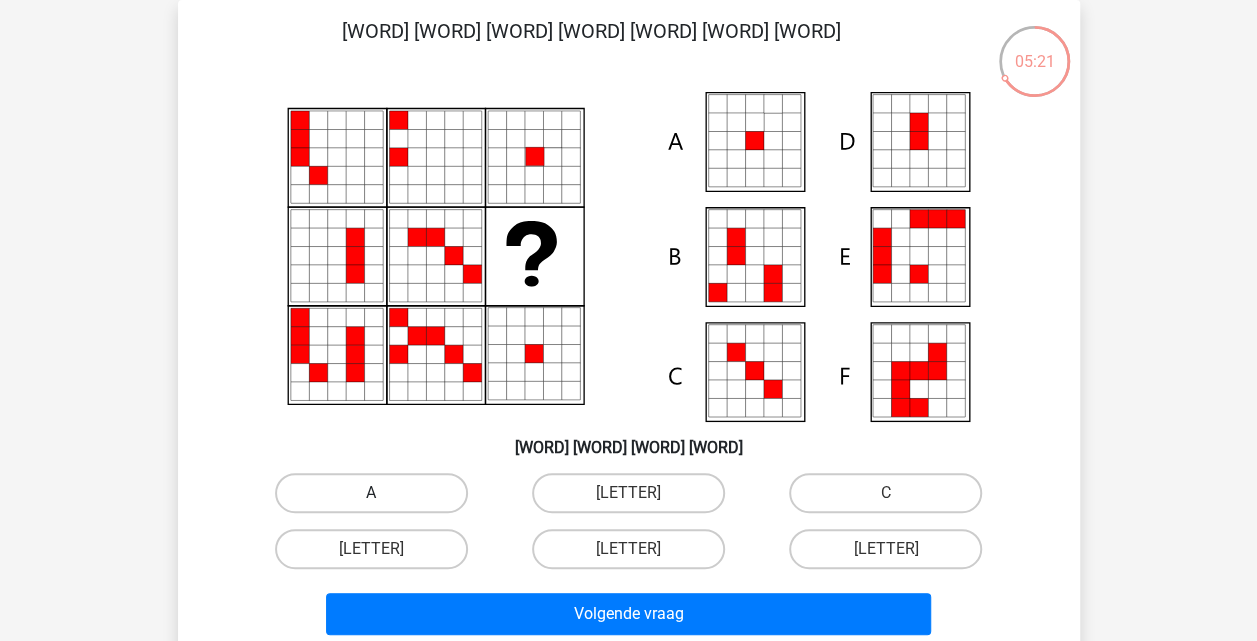 click on "A" at bounding box center (371, 493) 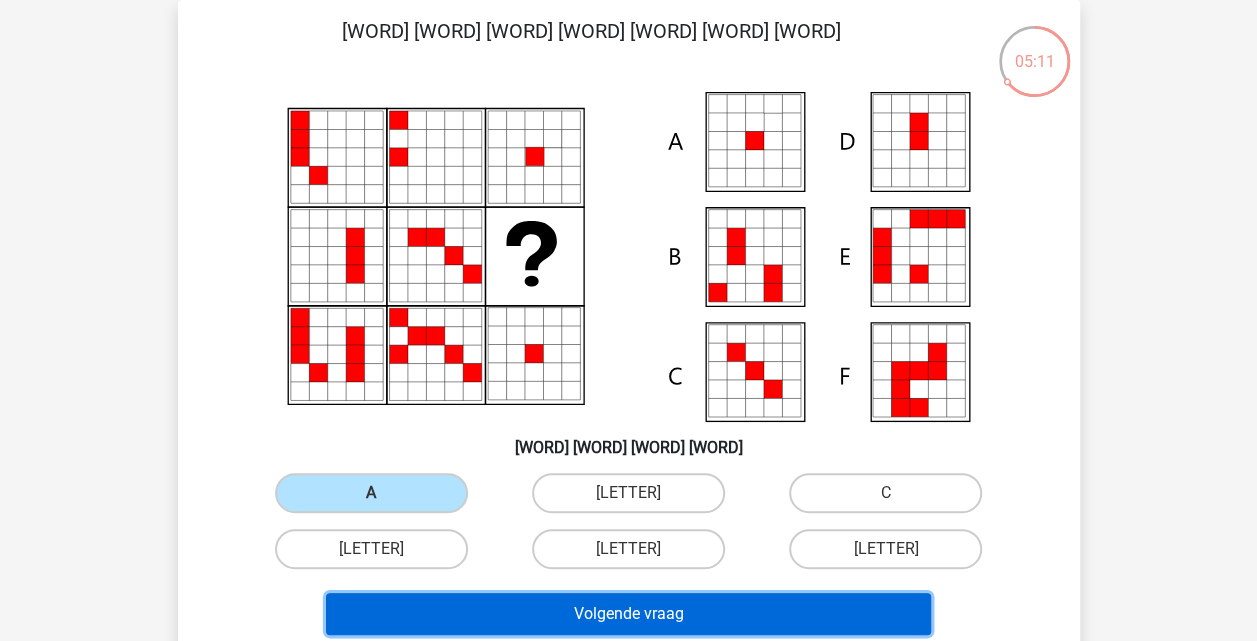 click on "Volgende vraag" at bounding box center (628, 614) 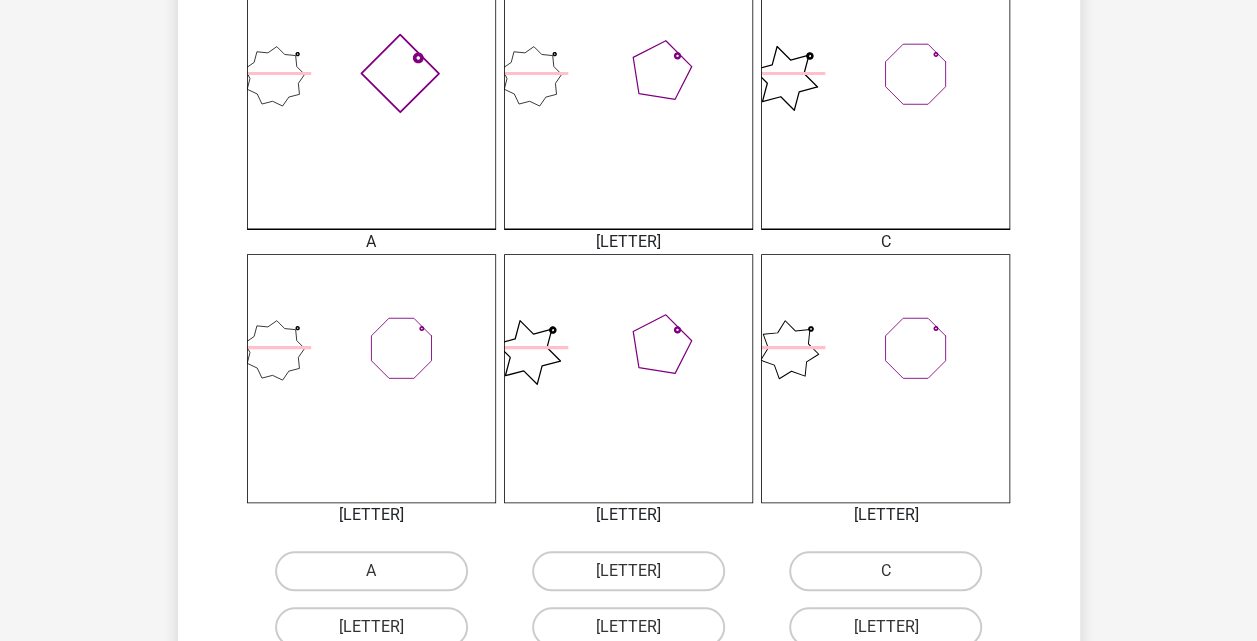 scroll, scrollTop: 592, scrollLeft: 0, axis: vertical 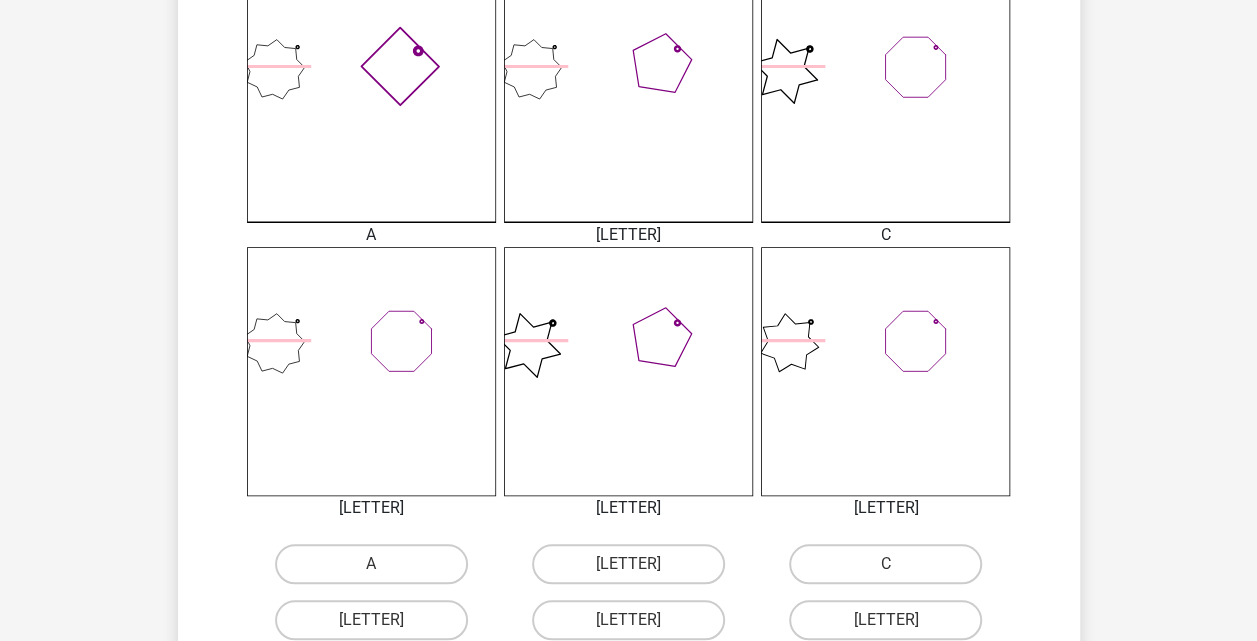 click at bounding box center (371, 97) 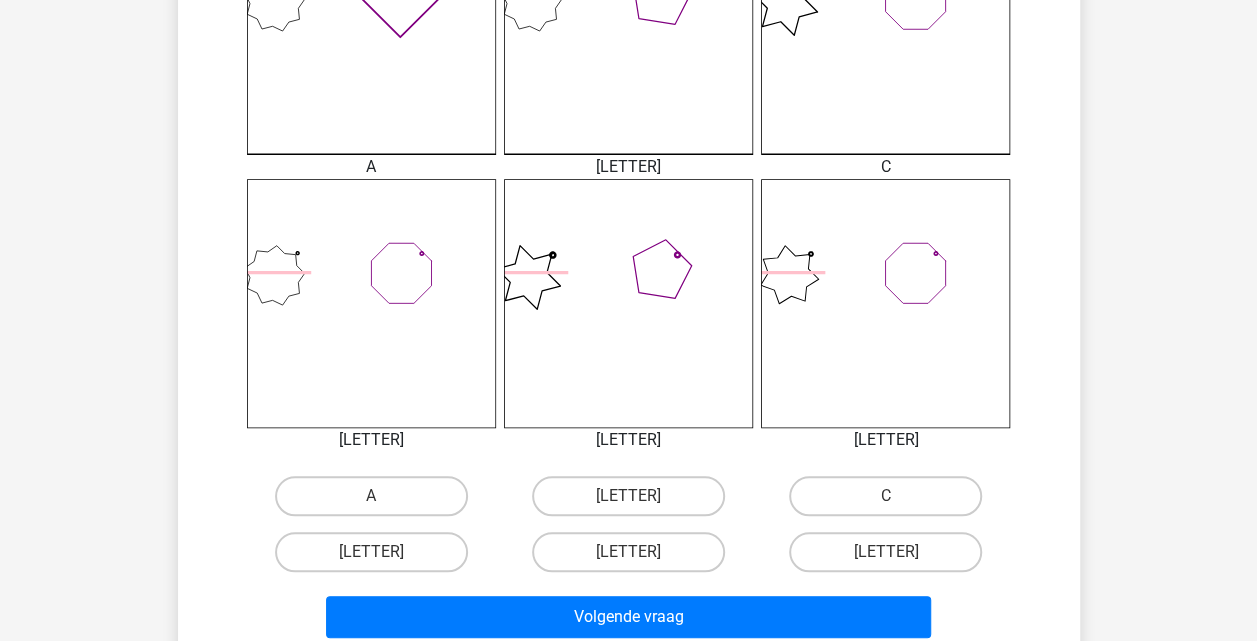 scroll, scrollTop: 692, scrollLeft: 0, axis: vertical 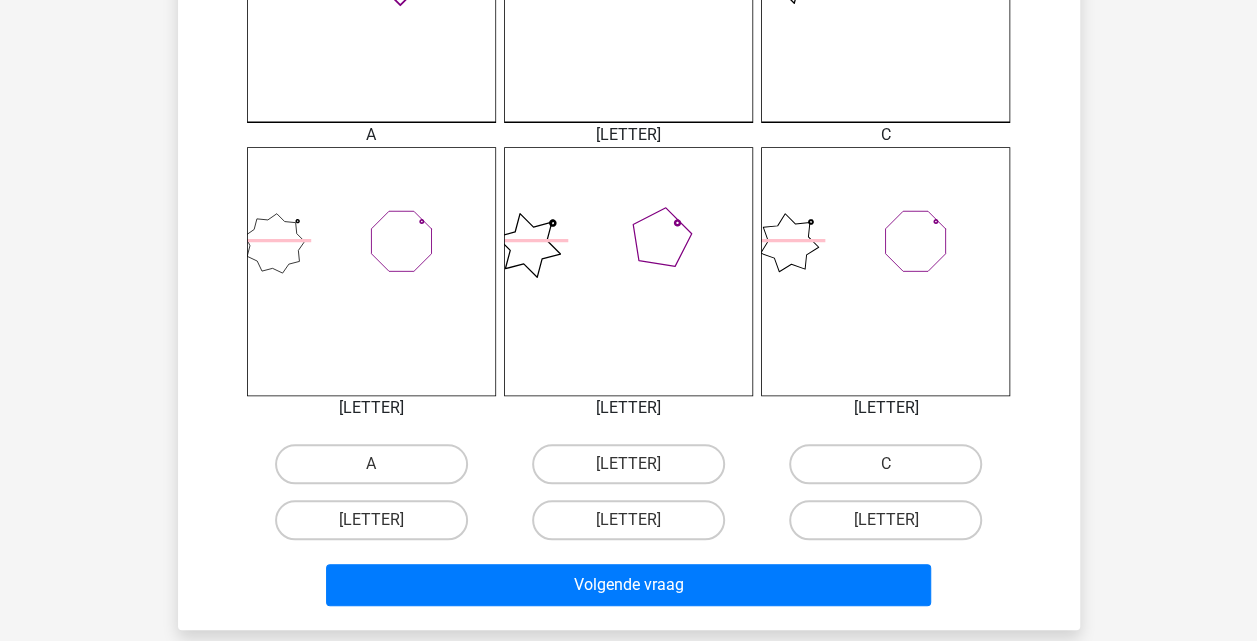 click on "C" at bounding box center (892, 470) 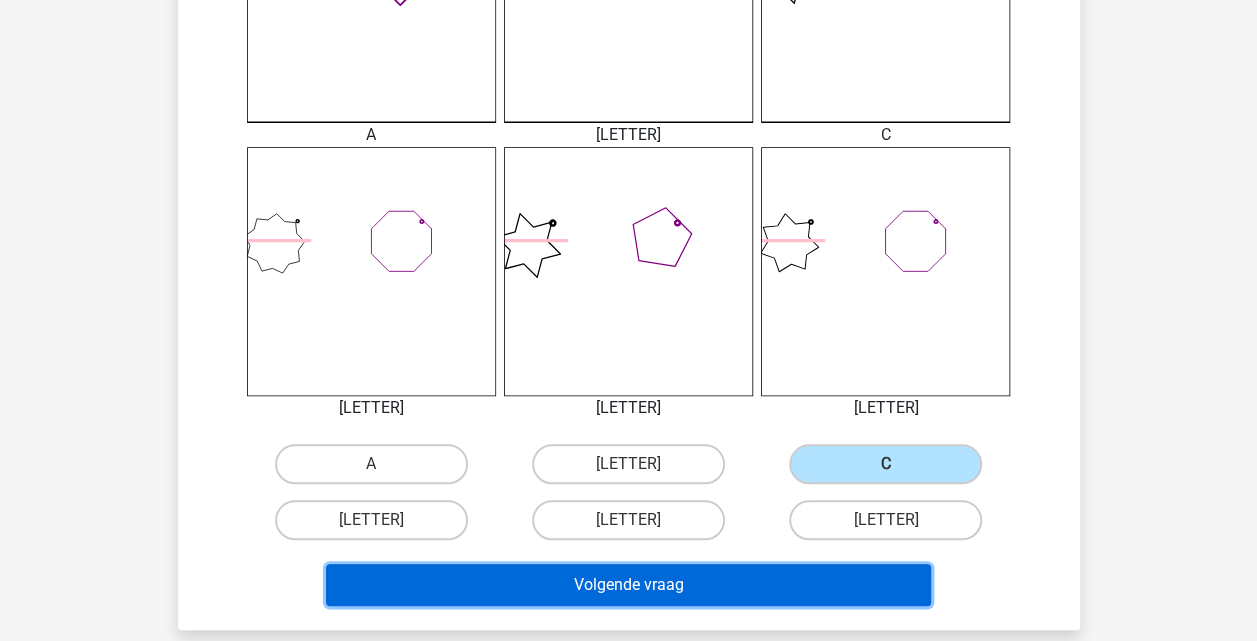 click on "Volgende vraag" at bounding box center [628, 585] 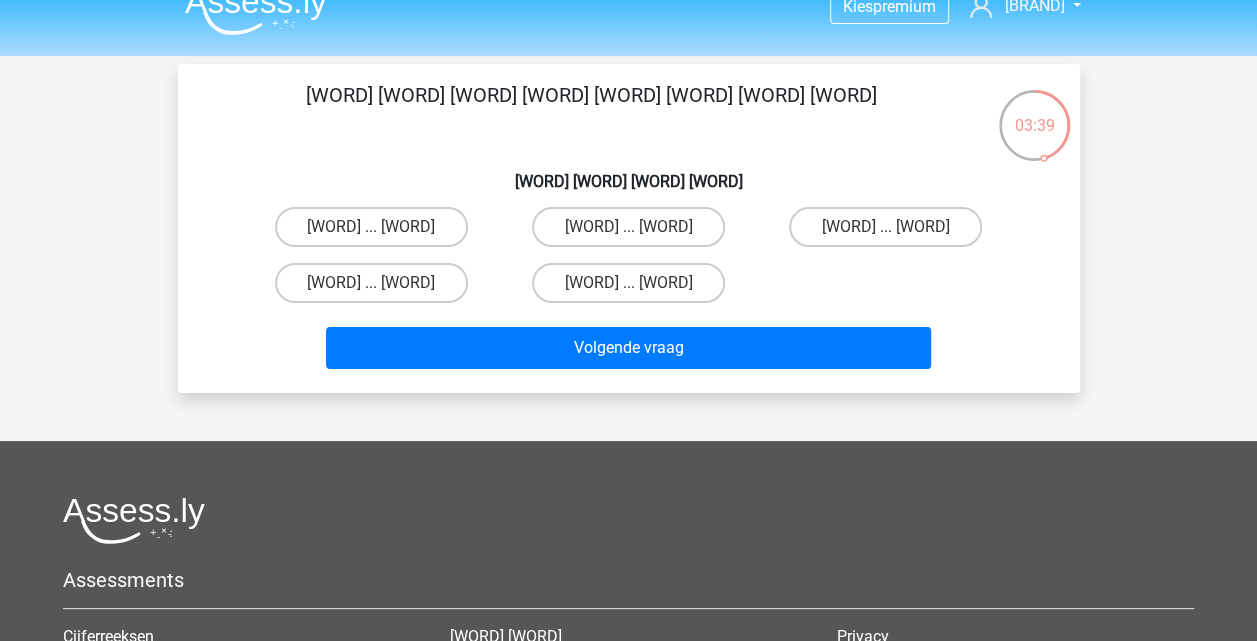 scroll, scrollTop: 0, scrollLeft: 0, axis: both 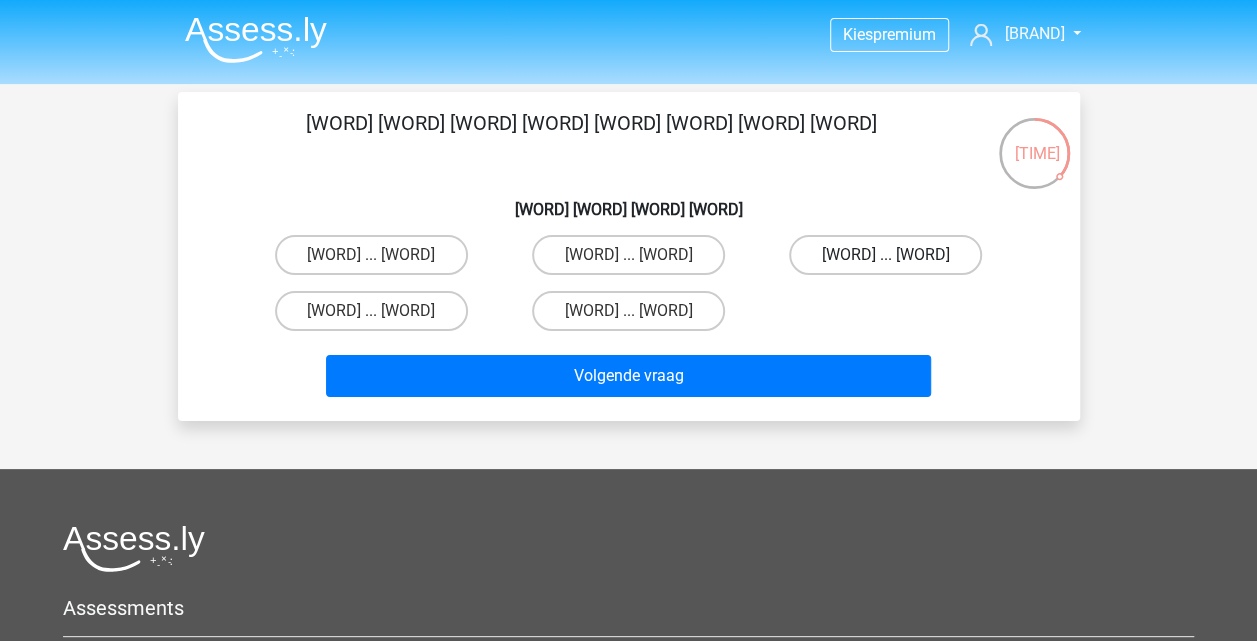 click on "corpsbal ... misdrijf" at bounding box center (885, 255) 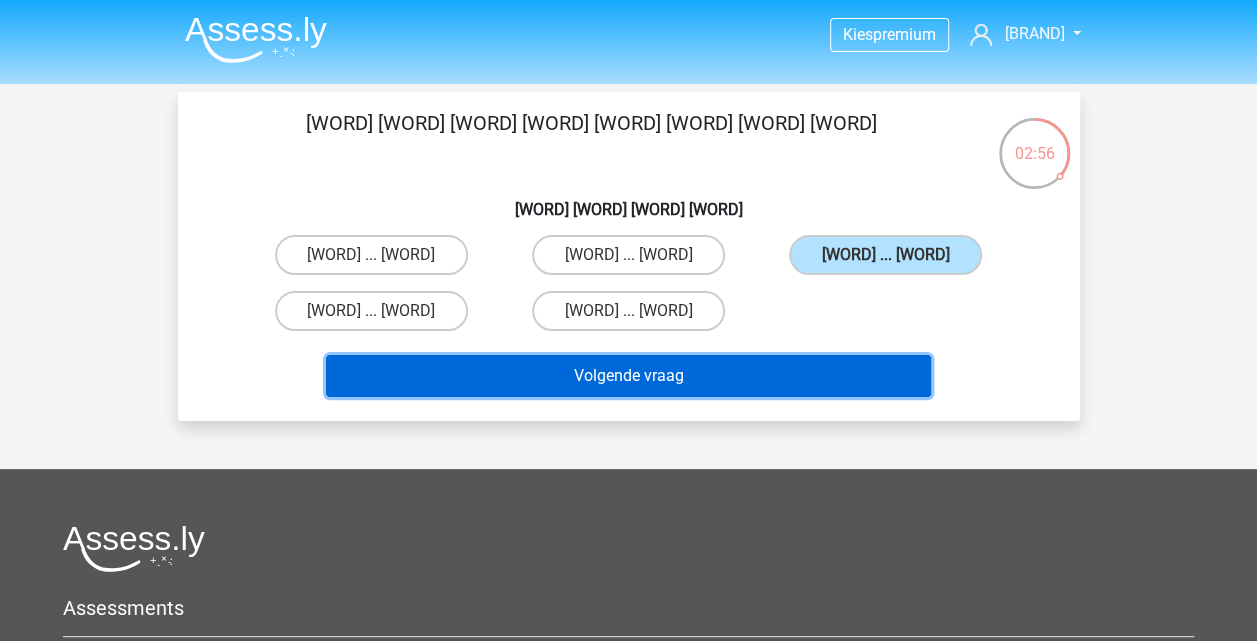 click on "Volgende vraag" at bounding box center (628, 376) 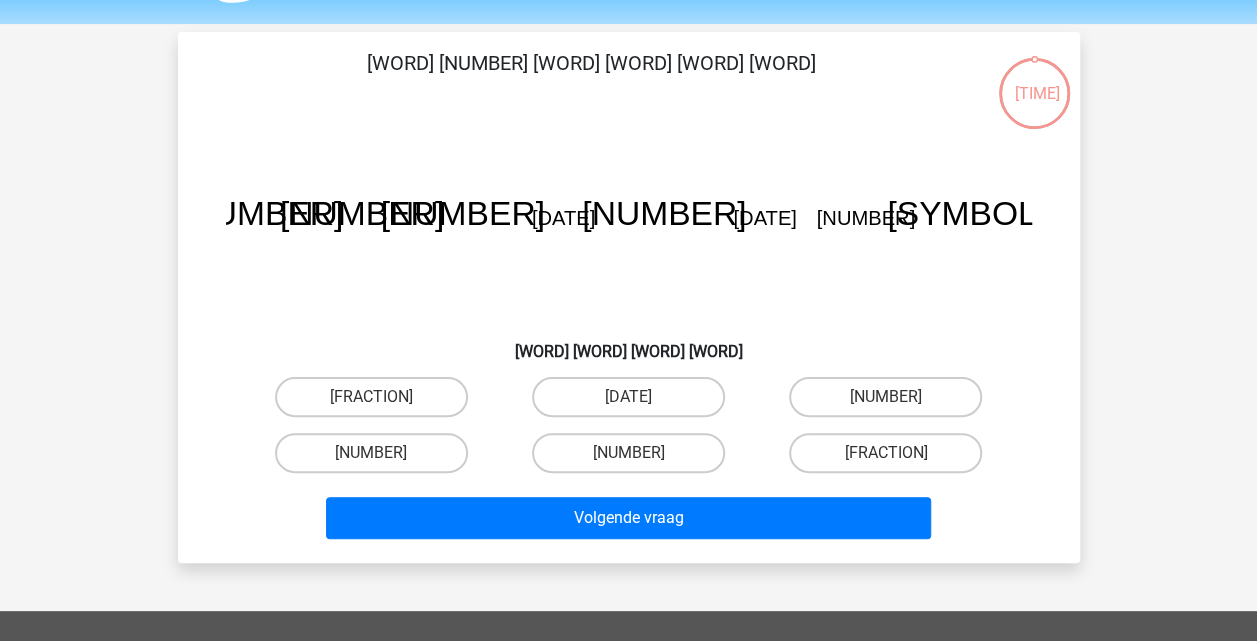 scroll, scrollTop: 92, scrollLeft: 0, axis: vertical 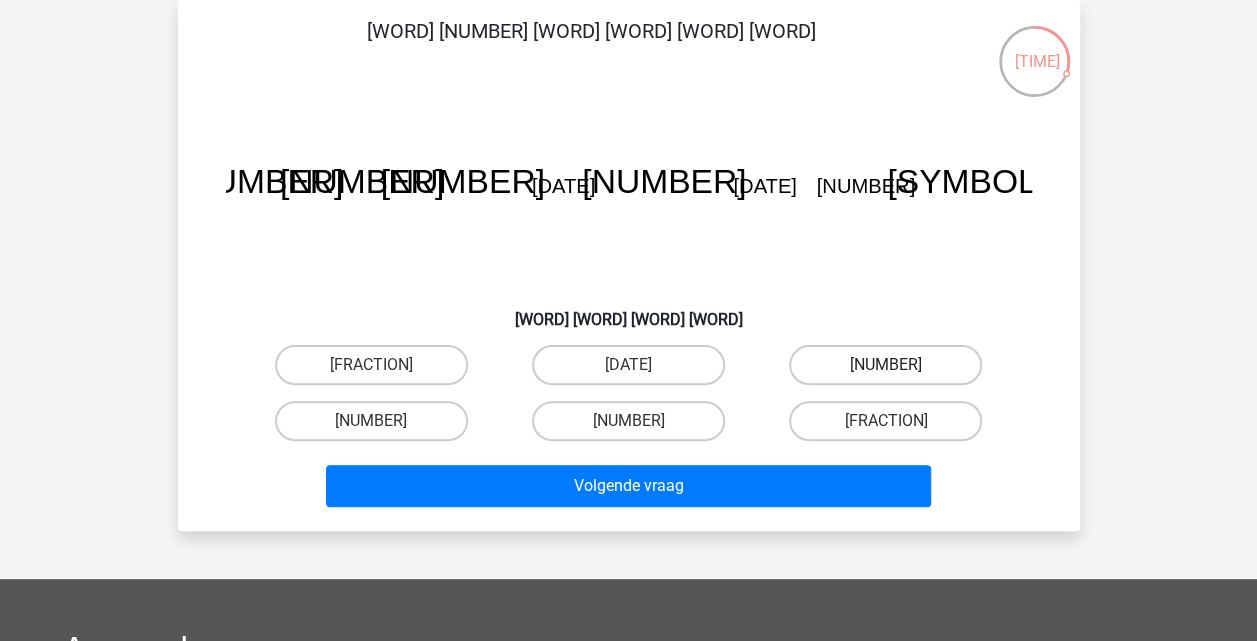 click on "-69" at bounding box center (885, 365) 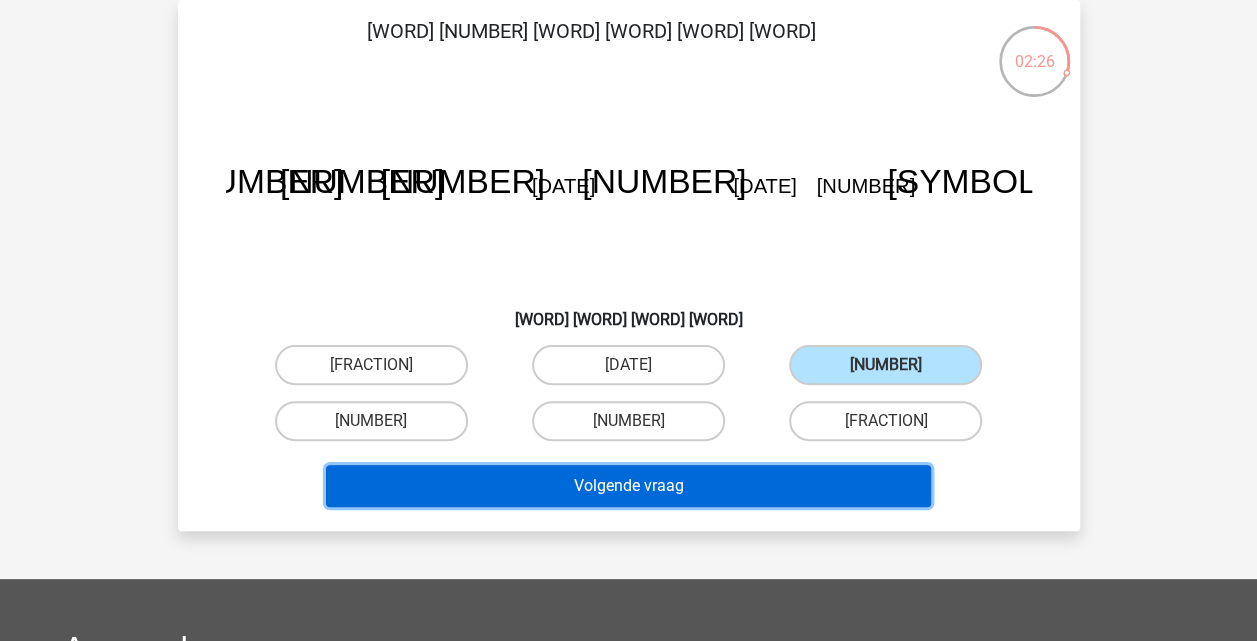 click on "Volgende vraag" at bounding box center (628, 486) 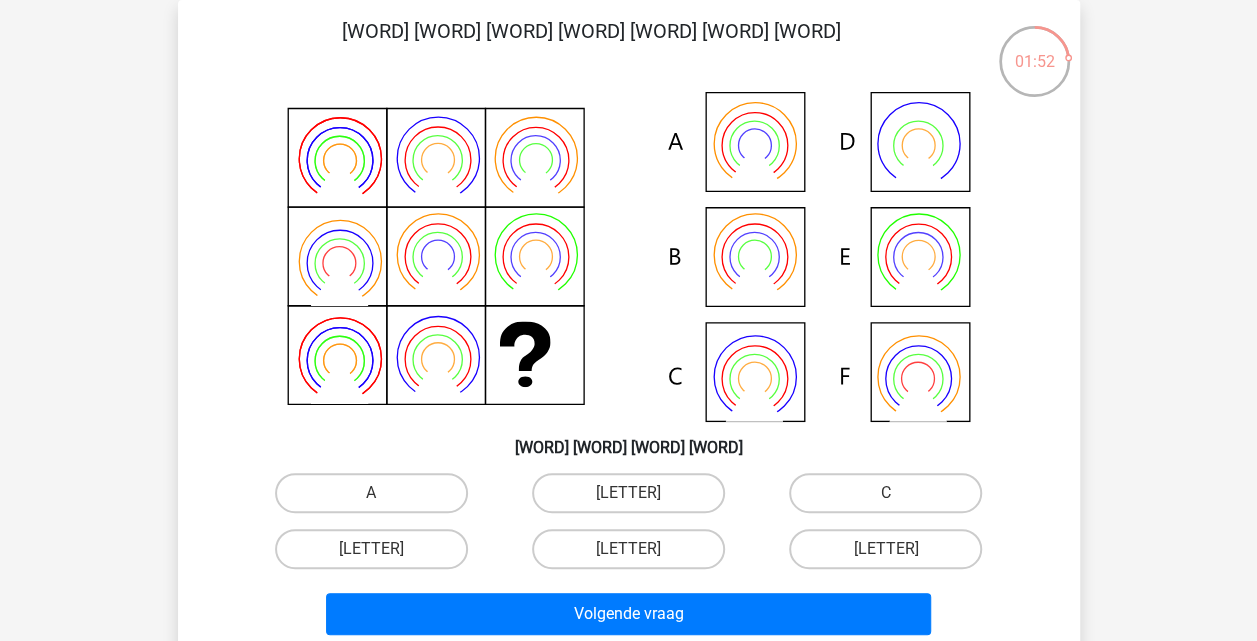 click on "B" at bounding box center [634, 499] 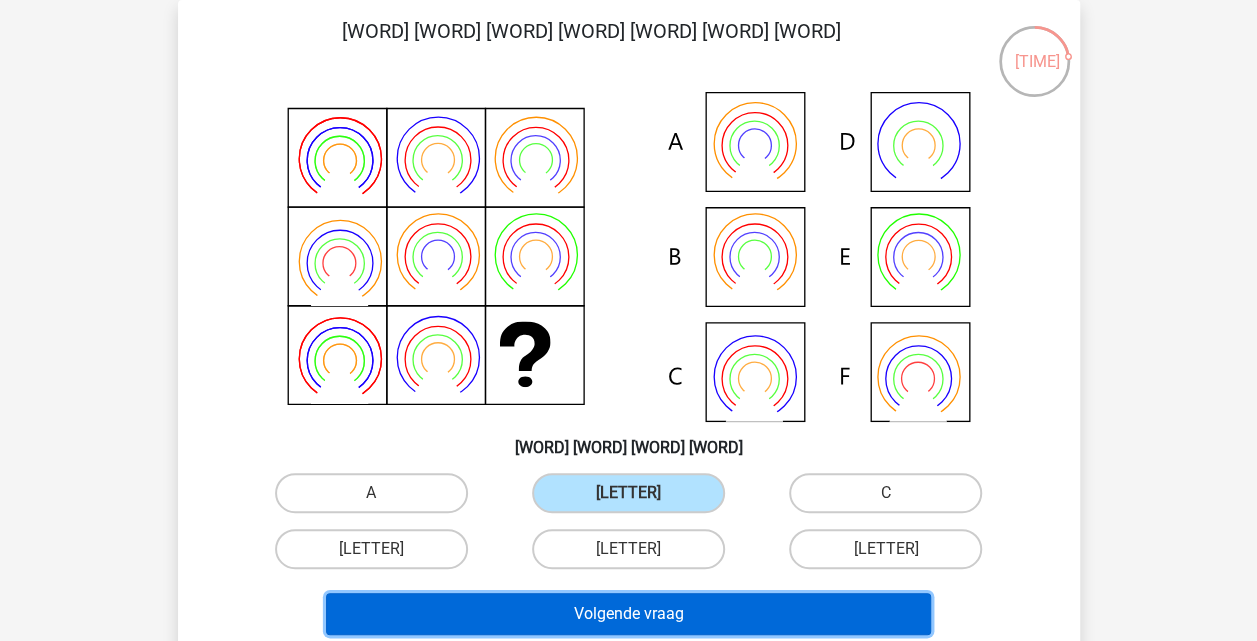 click on "Volgende vraag" at bounding box center [628, 614] 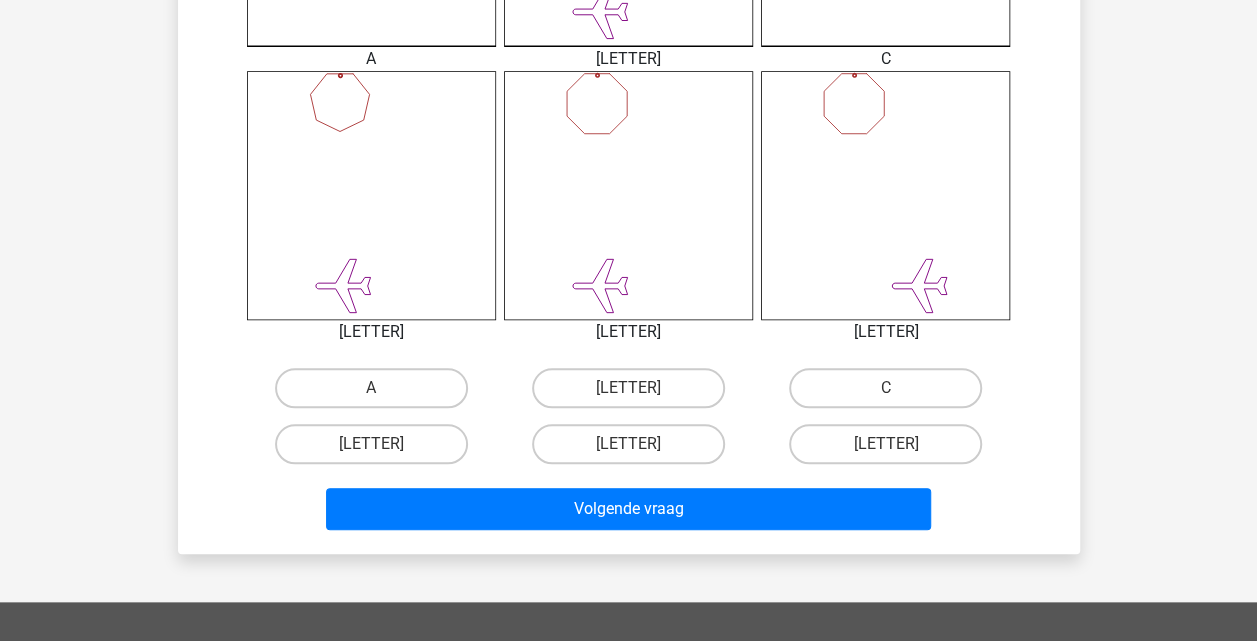 scroll, scrollTop: 792, scrollLeft: 0, axis: vertical 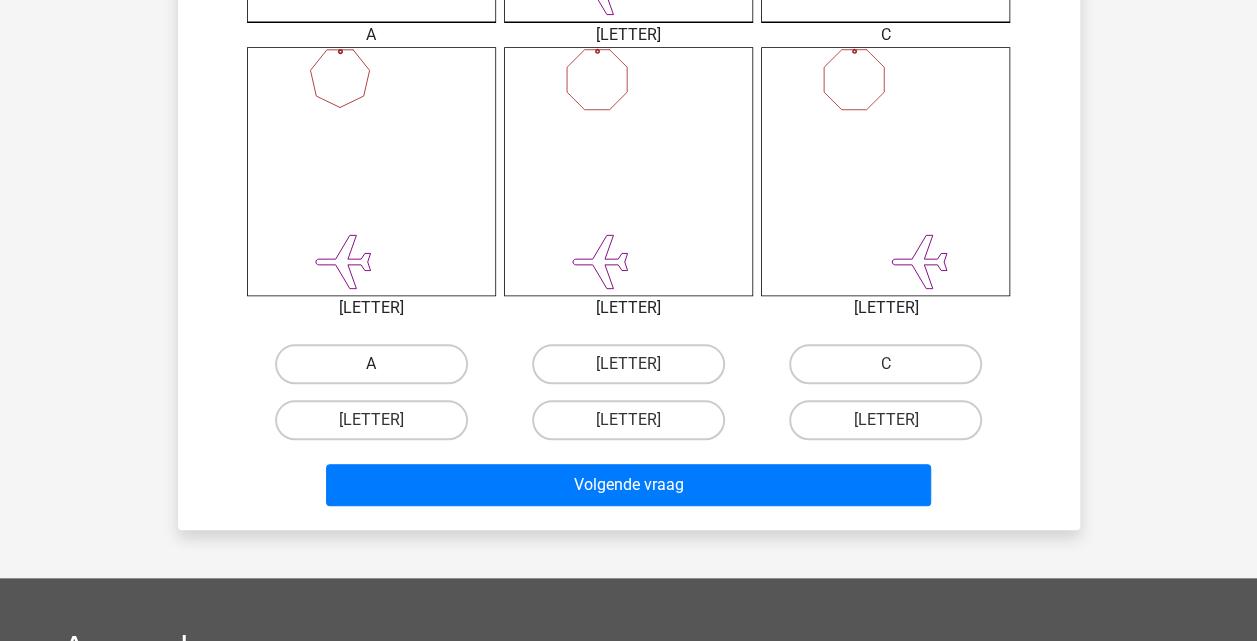 click on "A" at bounding box center (371, 364) 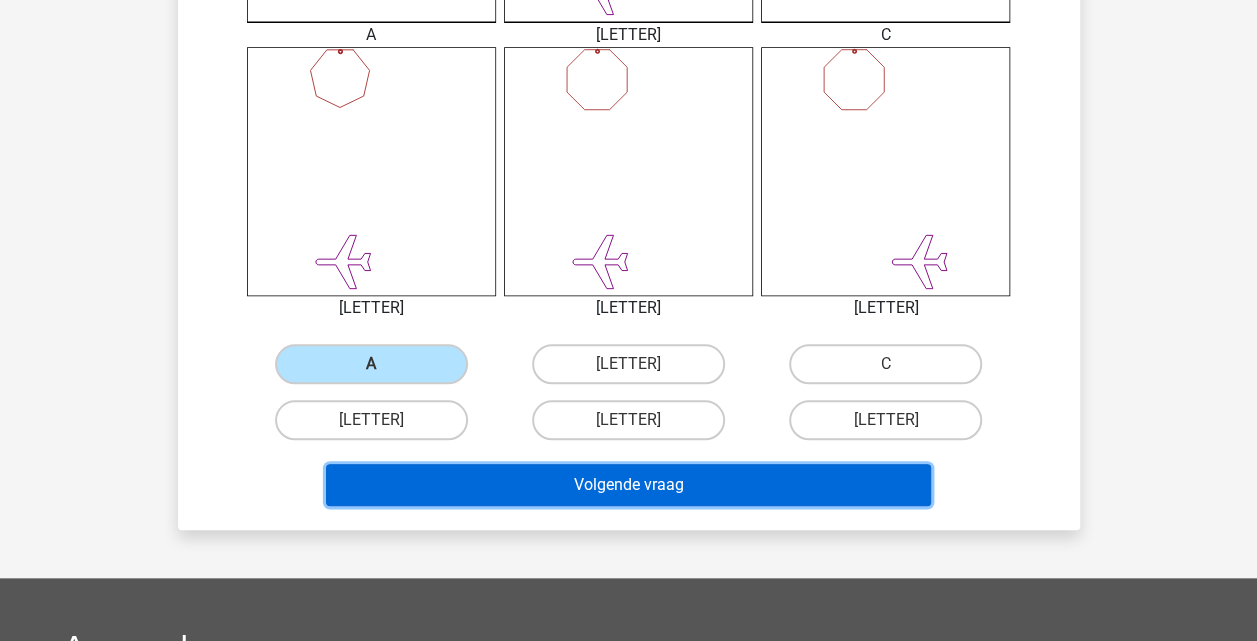 click on "Volgende vraag" at bounding box center (628, 485) 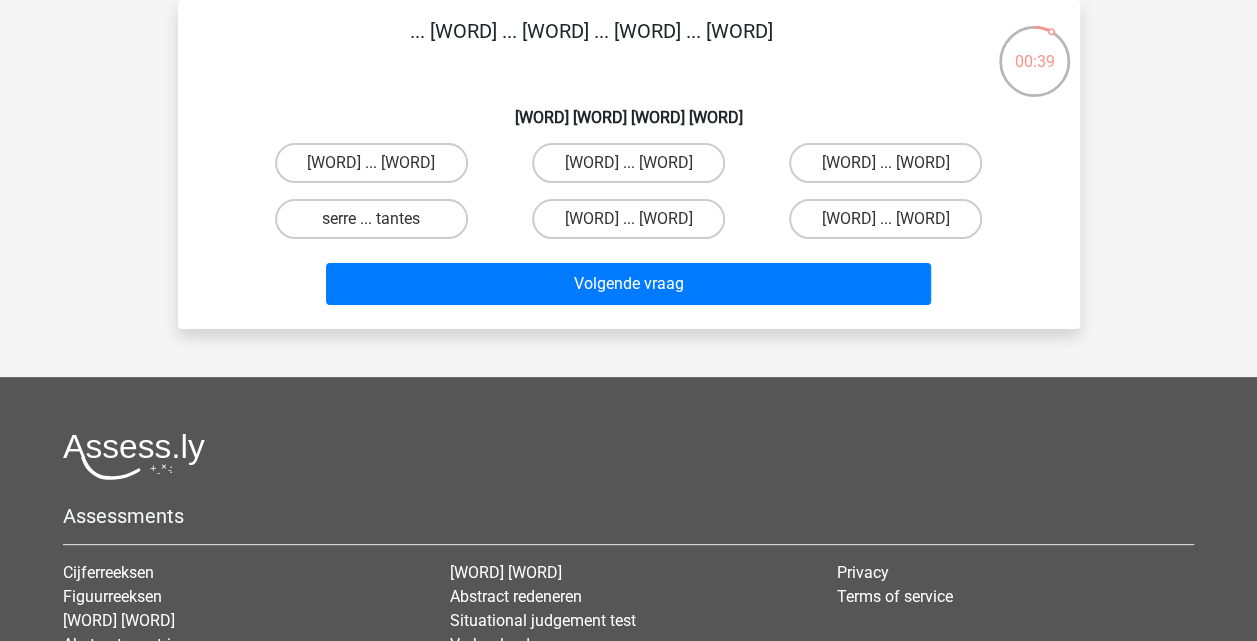 scroll, scrollTop: 0, scrollLeft: 0, axis: both 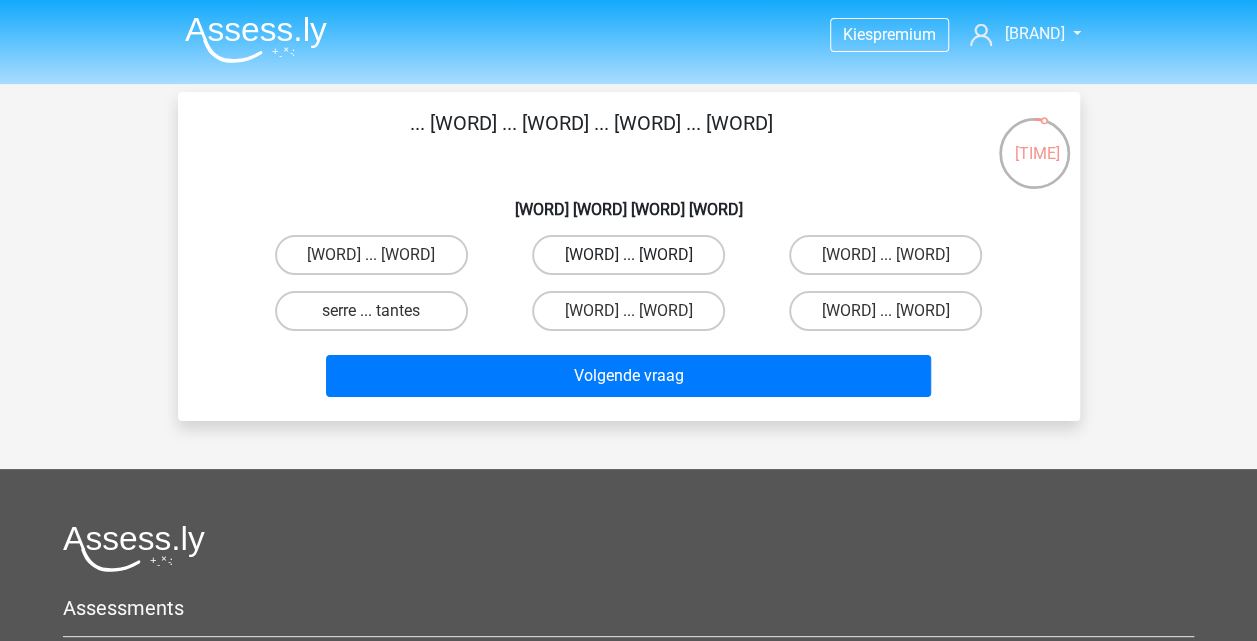 click on "kelder ... gerelateerd" at bounding box center (628, 255) 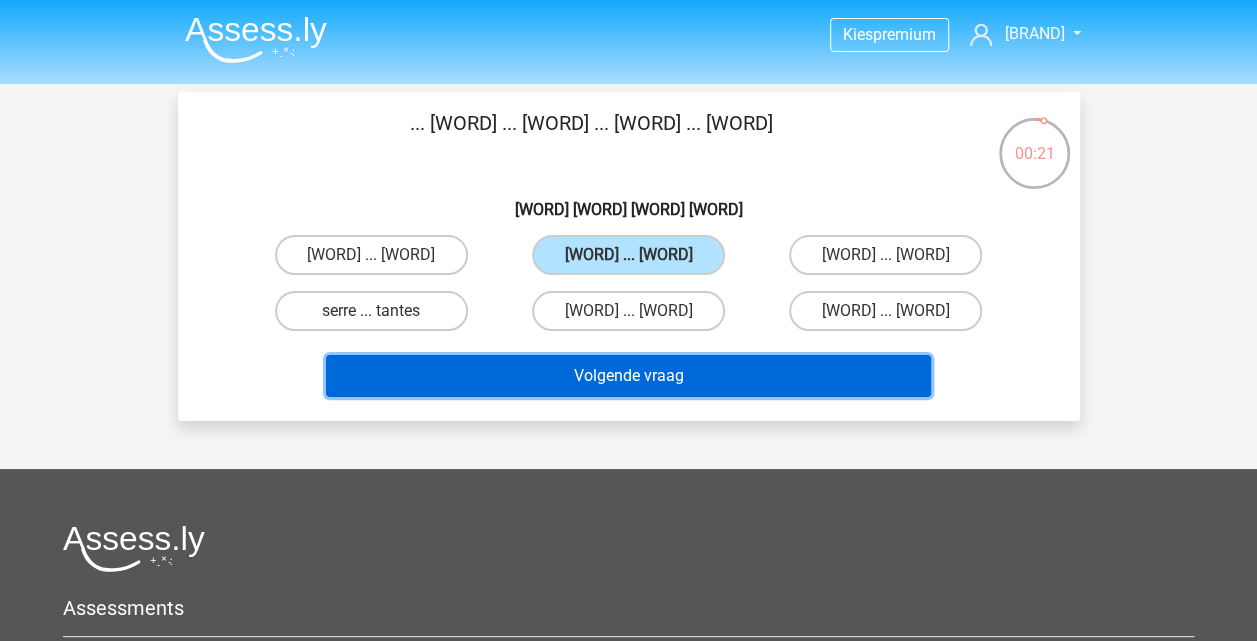 click on "Volgende vraag" at bounding box center (628, 376) 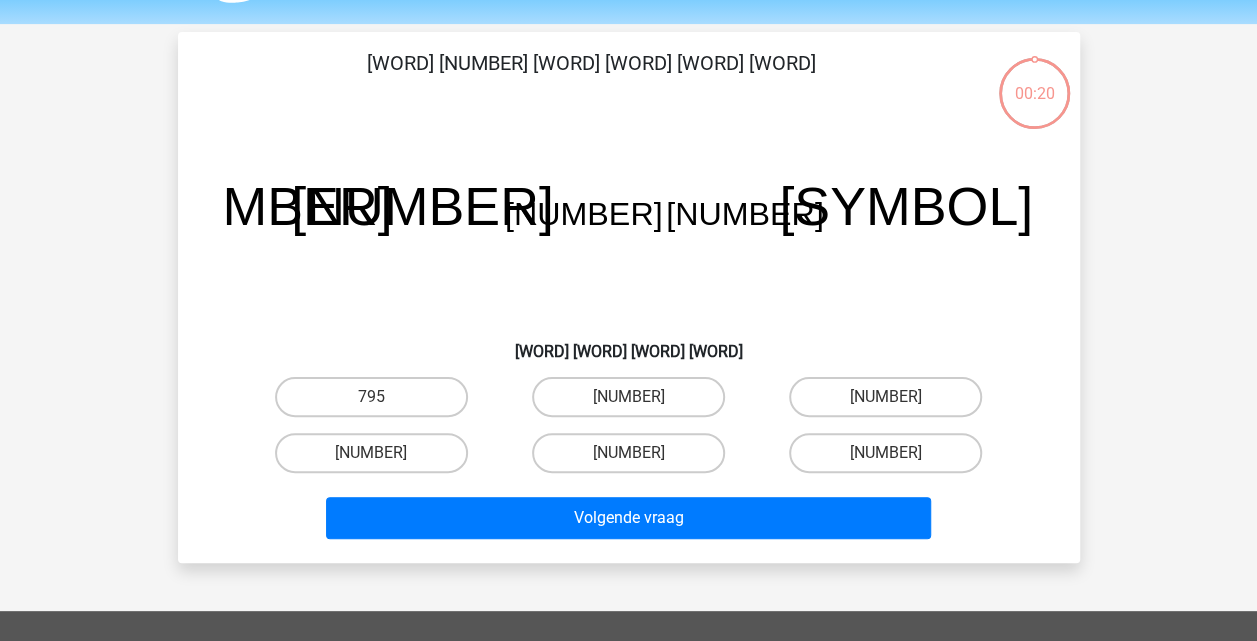 scroll, scrollTop: 92, scrollLeft: 0, axis: vertical 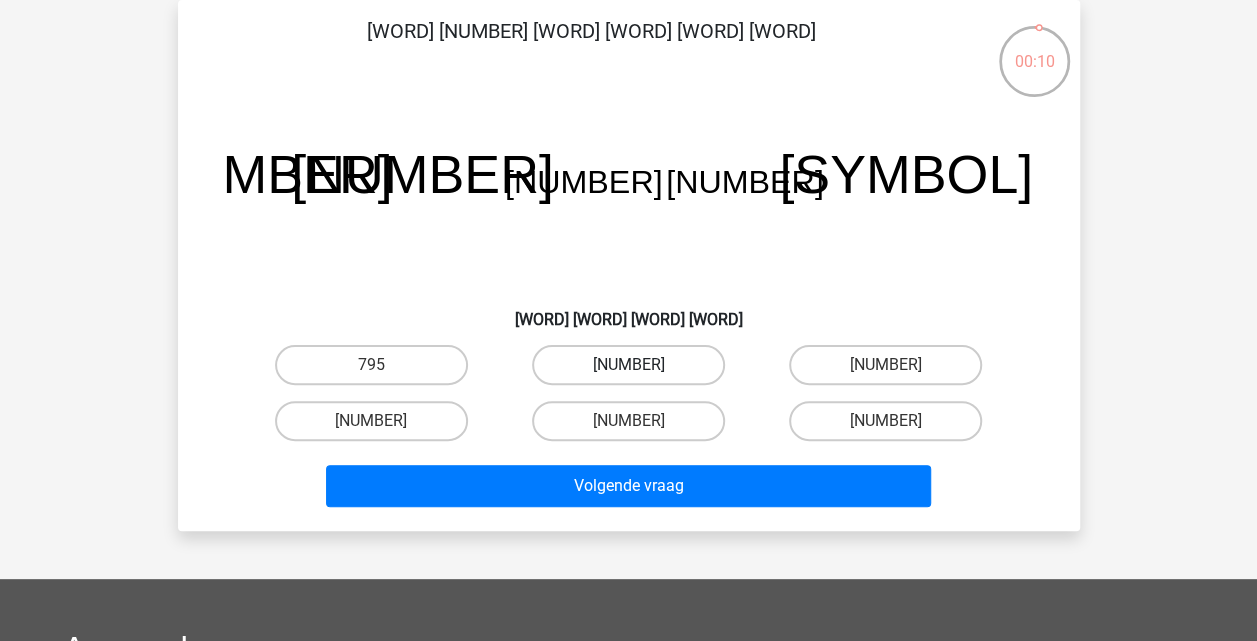 click on "-1206" at bounding box center (628, 365) 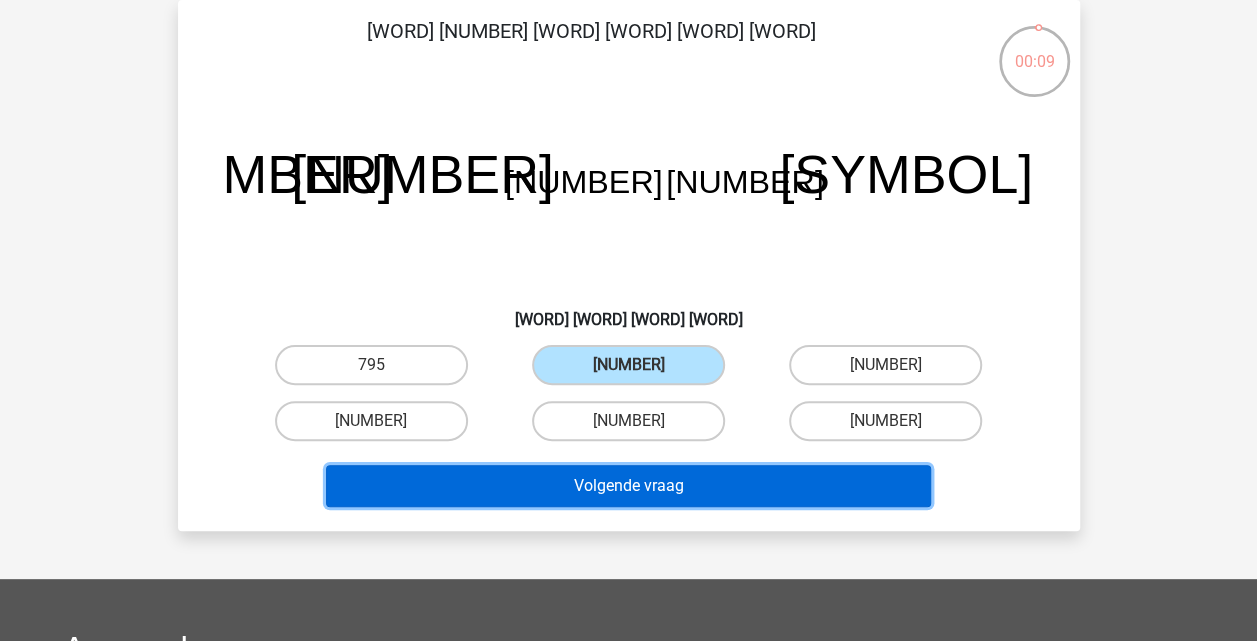 click on "Volgende vraag" at bounding box center (628, 486) 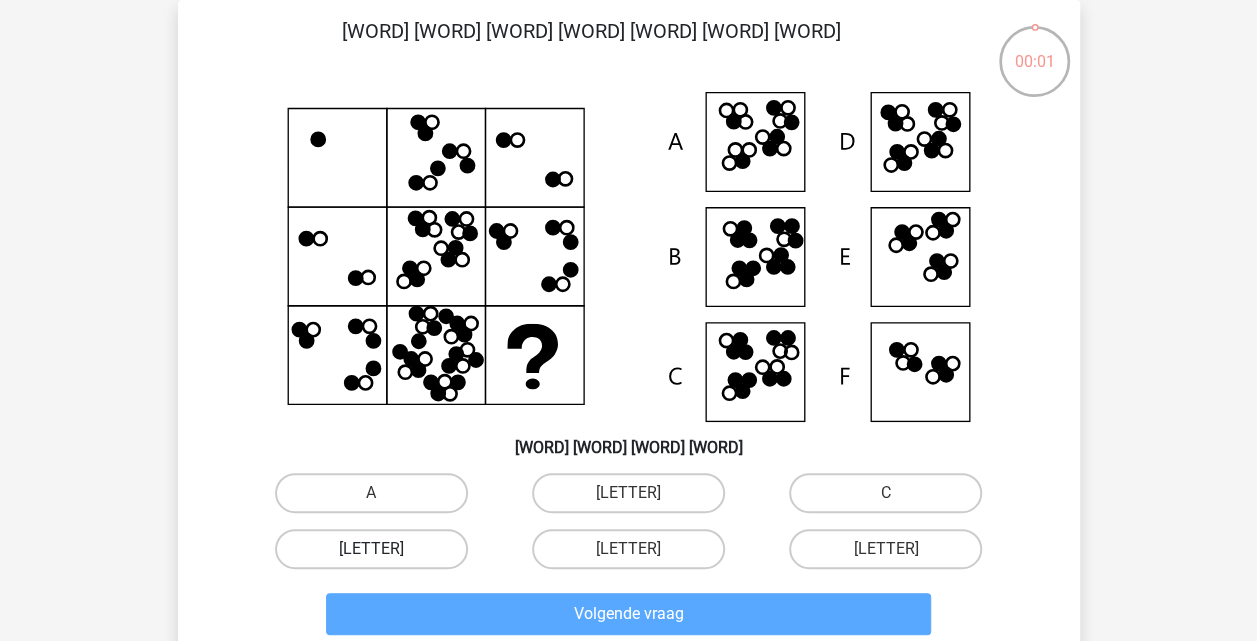 click on "D" at bounding box center (371, 549) 